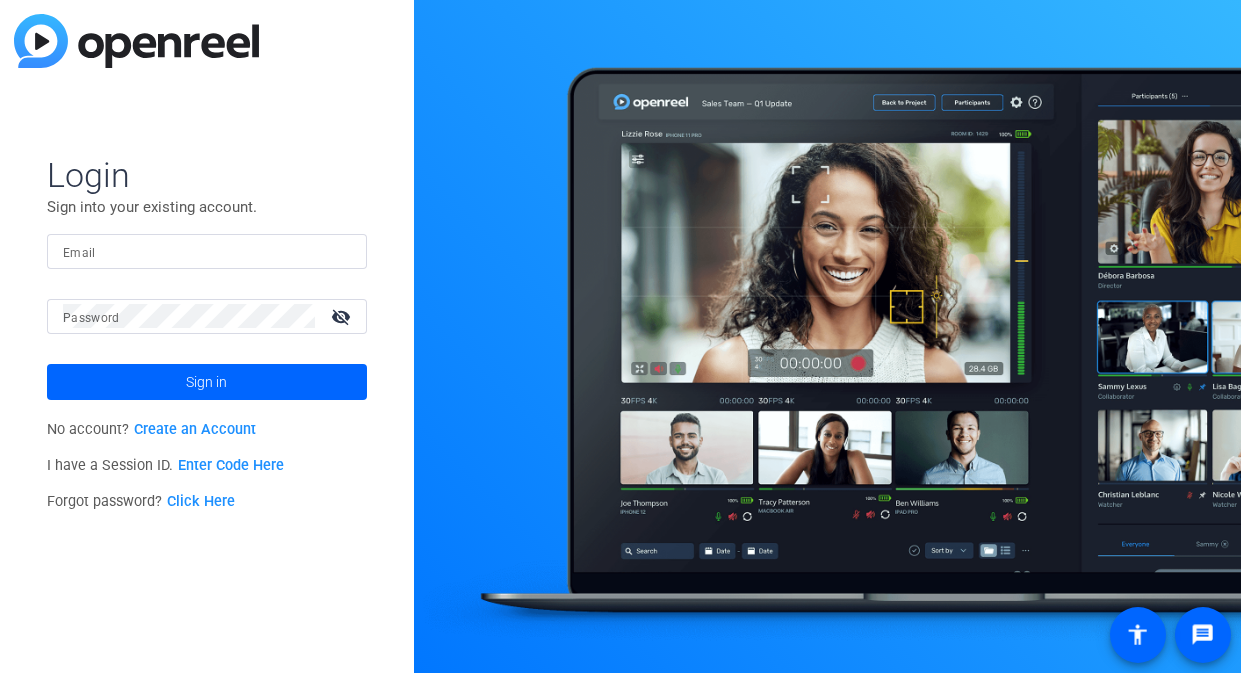 scroll, scrollTop: 0, scrollLeft: 0, axis: both 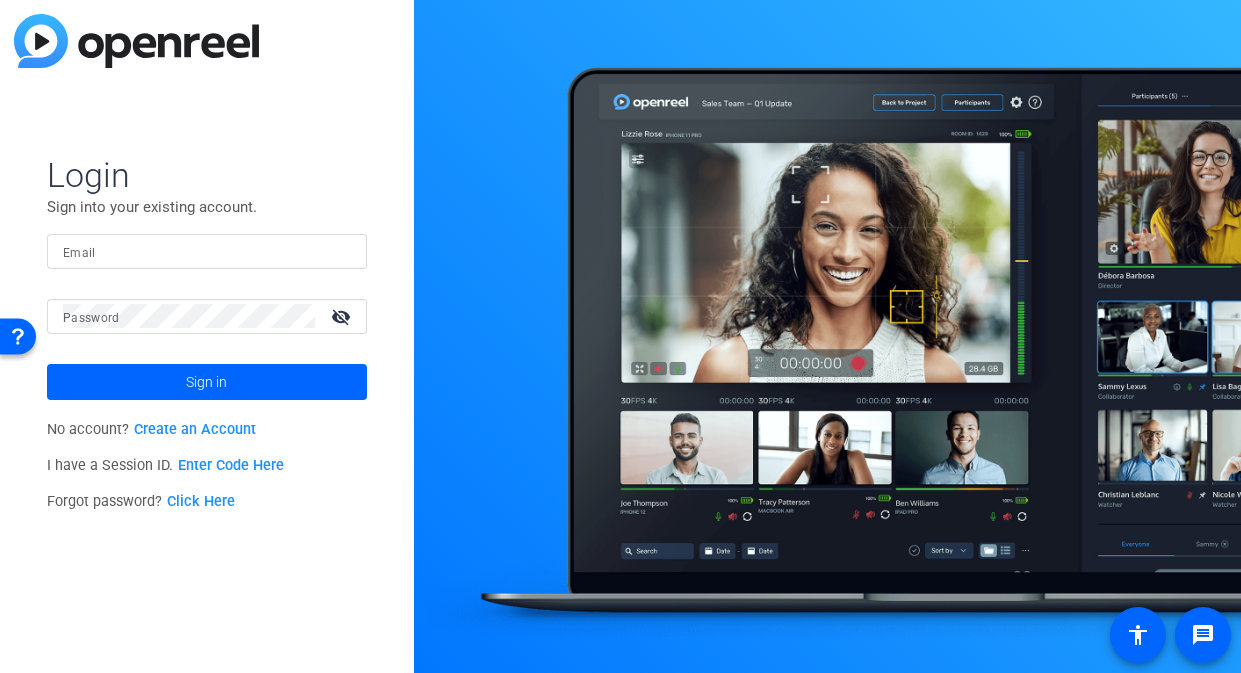 type on "[PERSON_NAME][EMAIL_ADDRESS][PERSON_NAME][DOMAIN_NAME]" 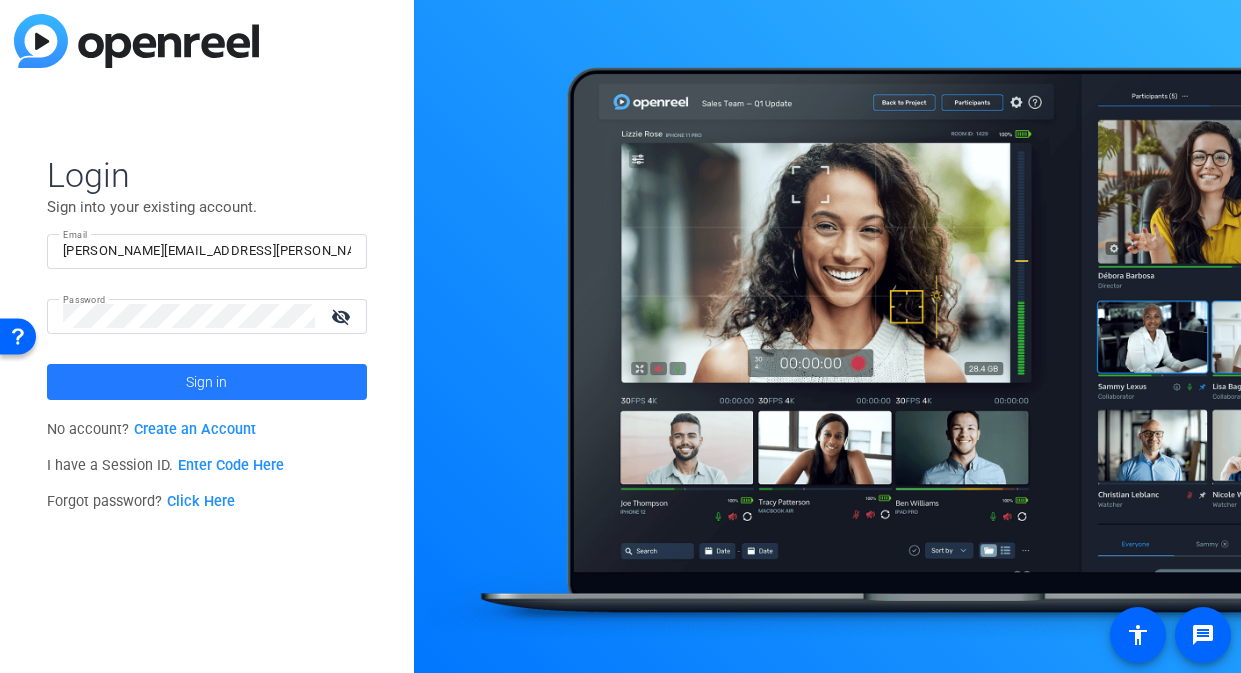 click on "Sign in" 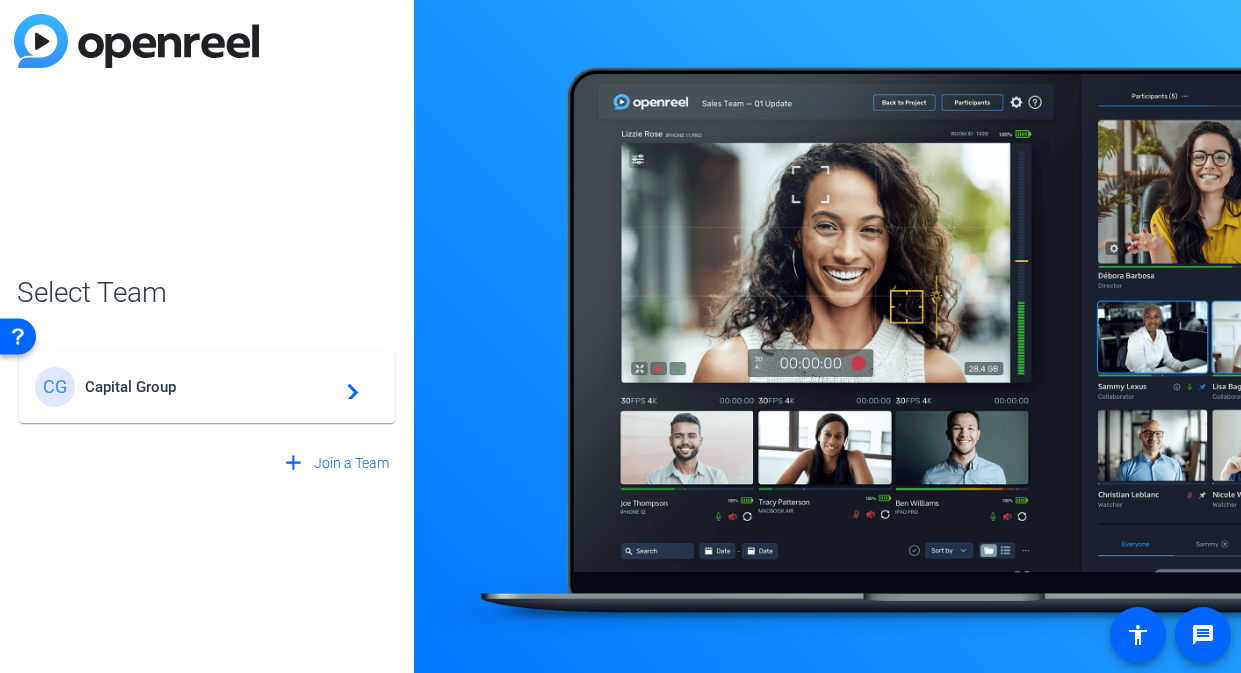 click on "Capital Group" 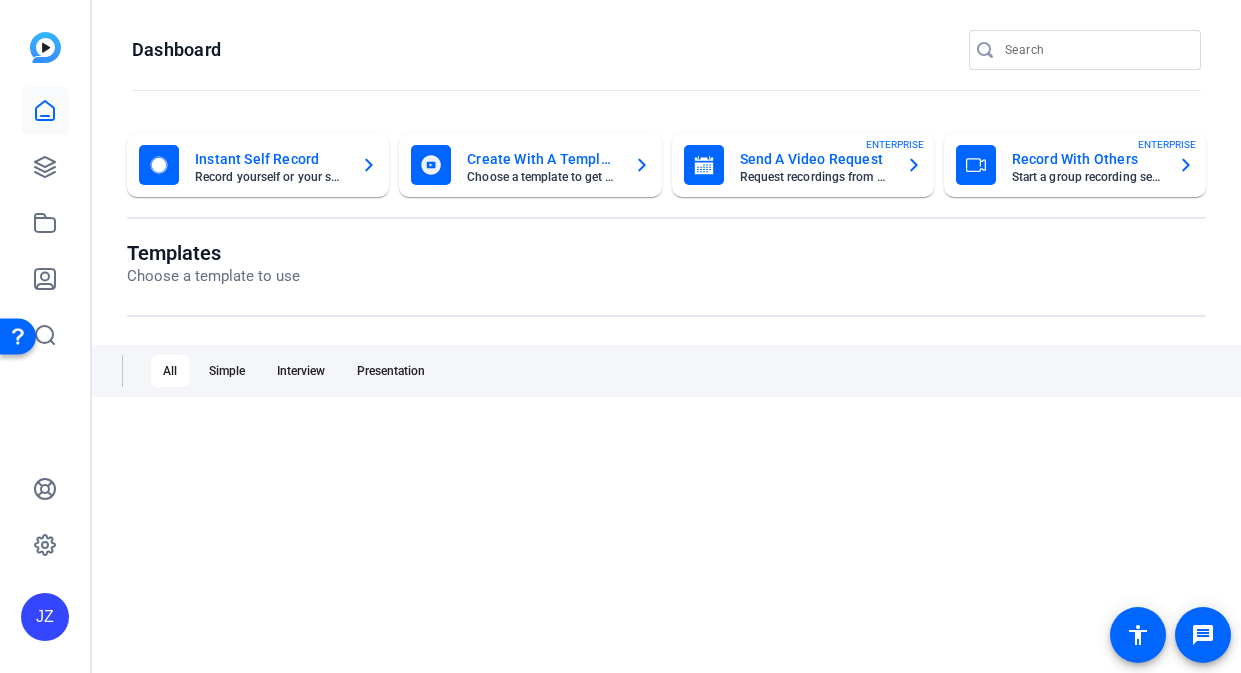 scroll, scrollTop: 0, scrollLeft: 0, axis: both 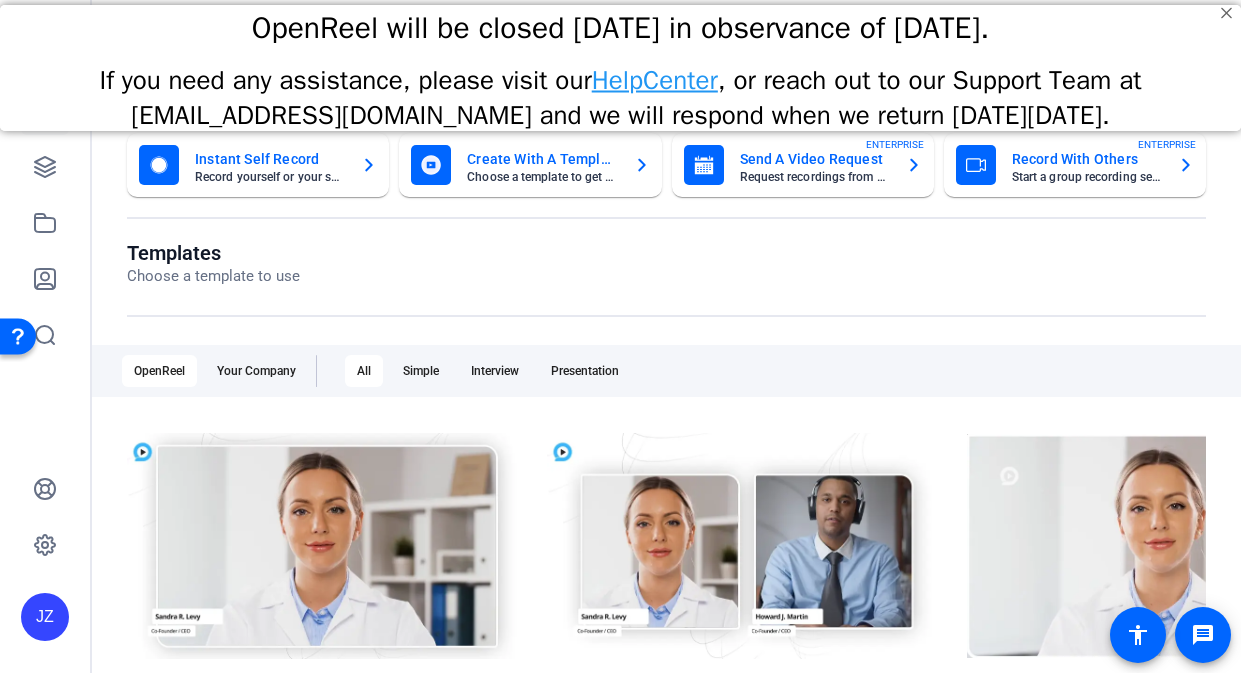click on "Instant Self Record" 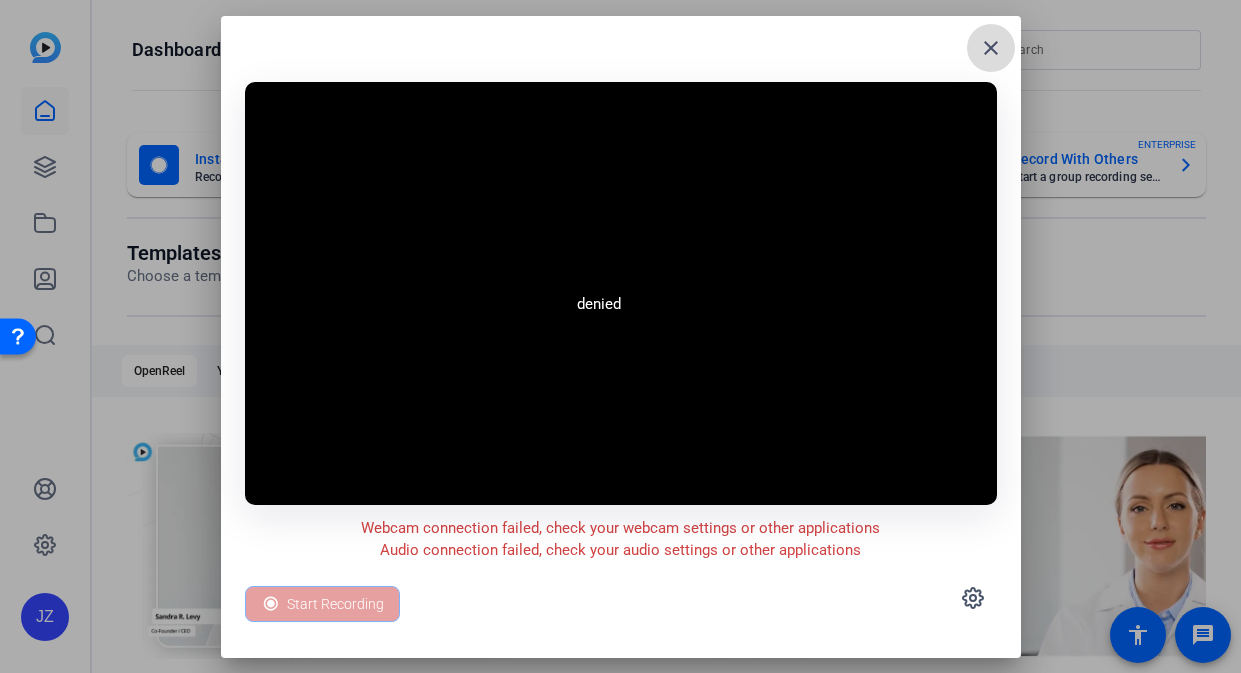click on "close" at bounding box center [991, 48] 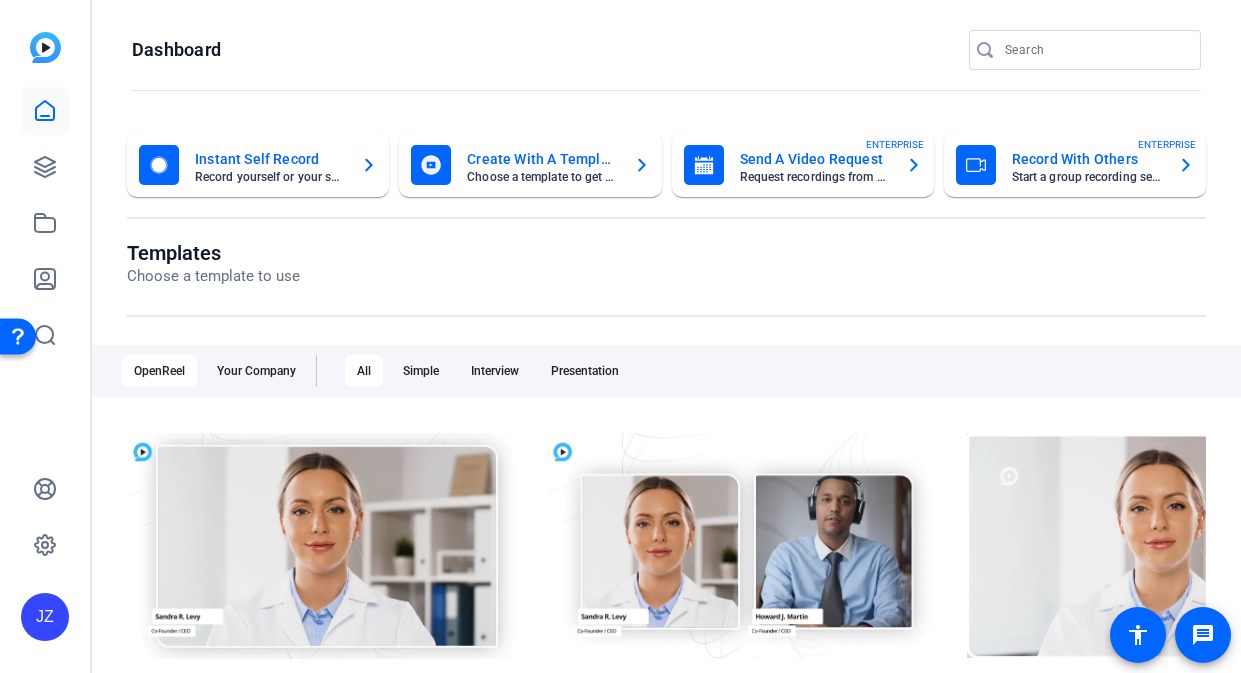 click on "Send A Video Request" 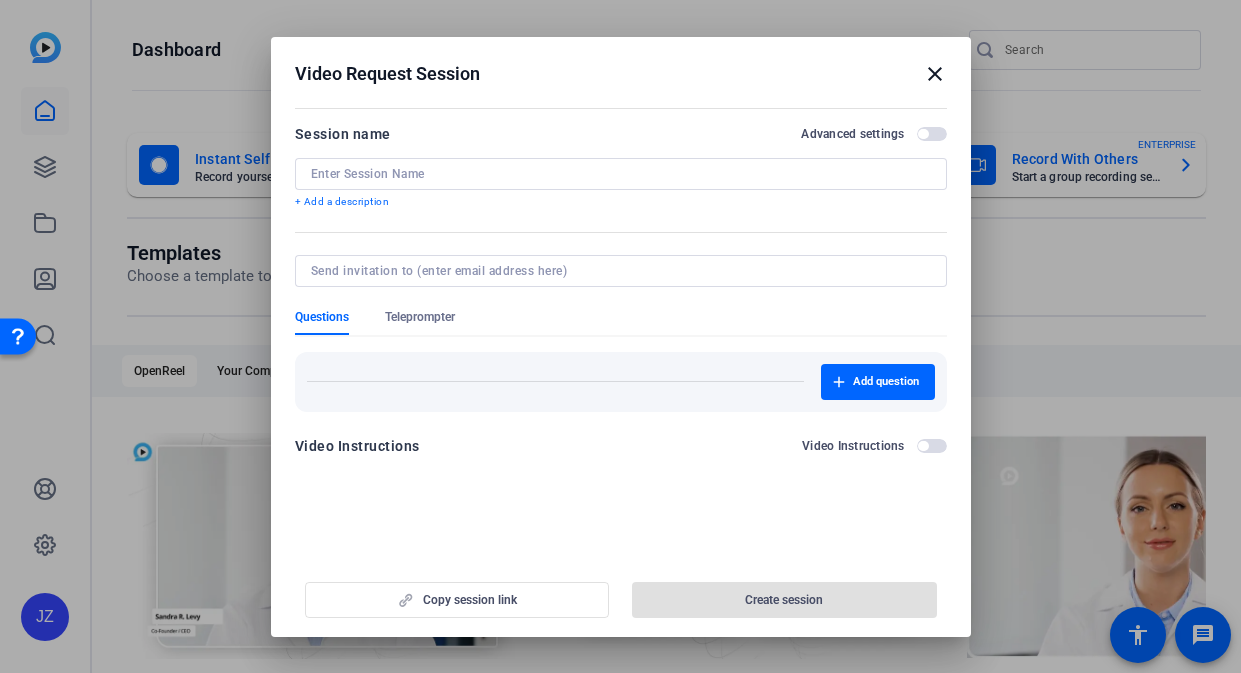 click at bounding box center [621, 174] 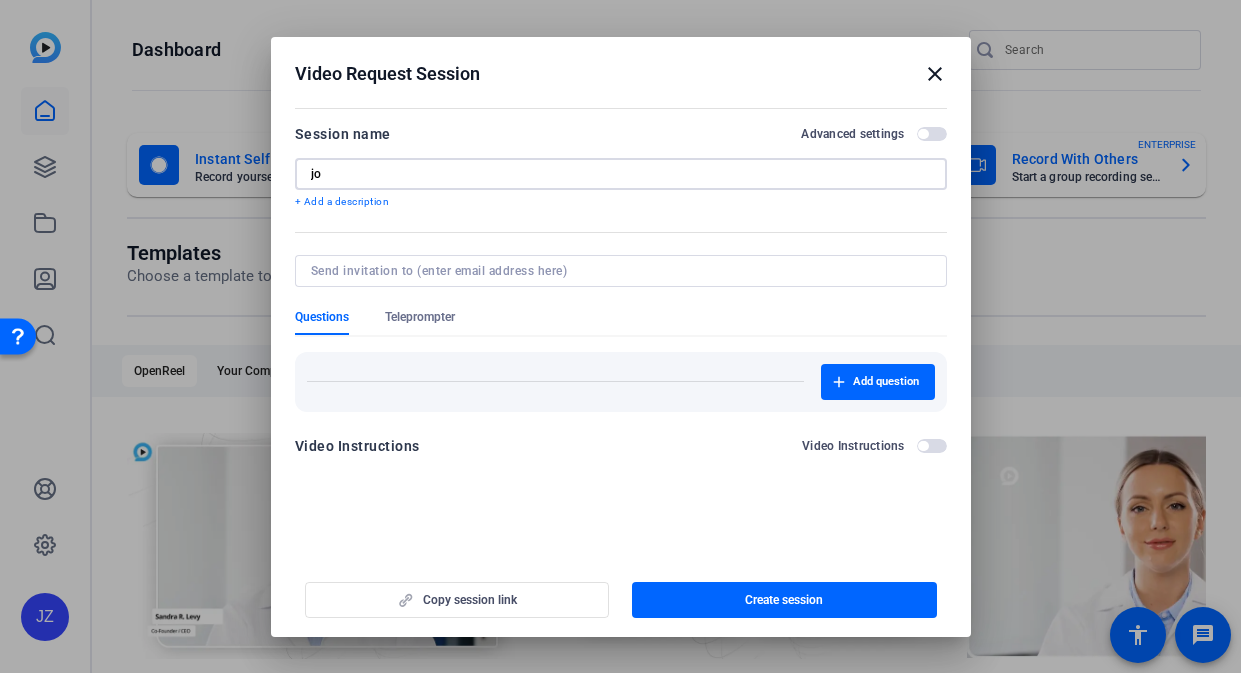 type on "j" 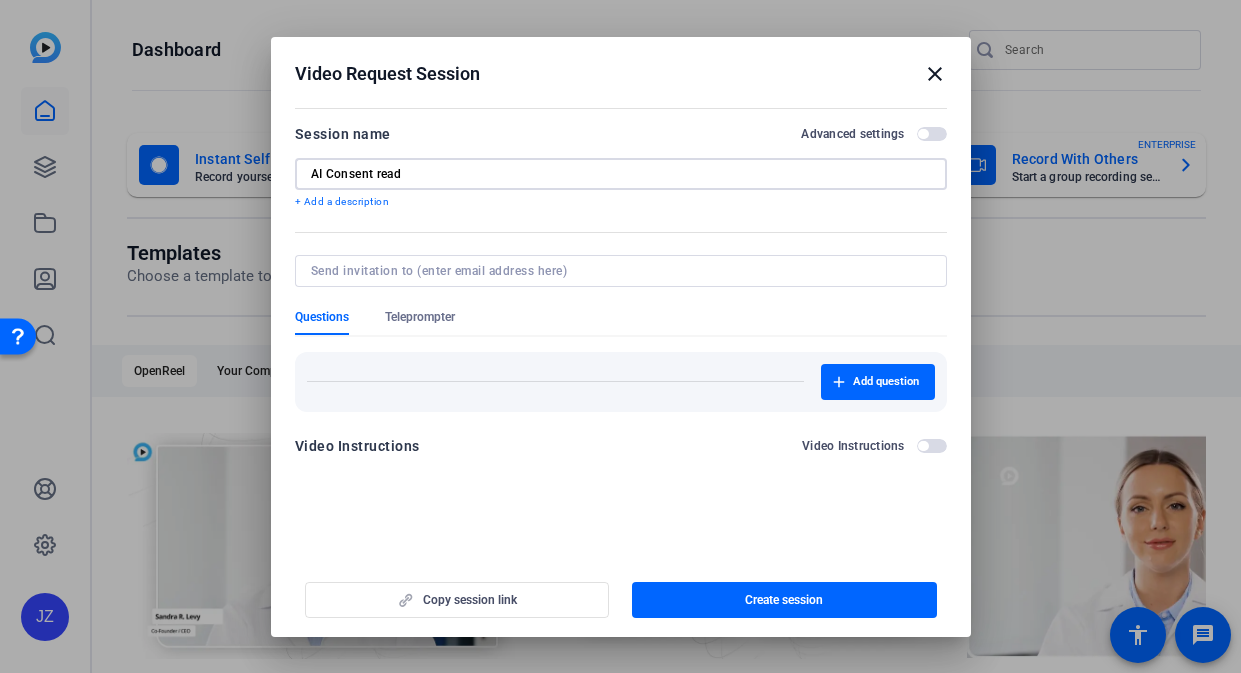 type on "AI Consent read" 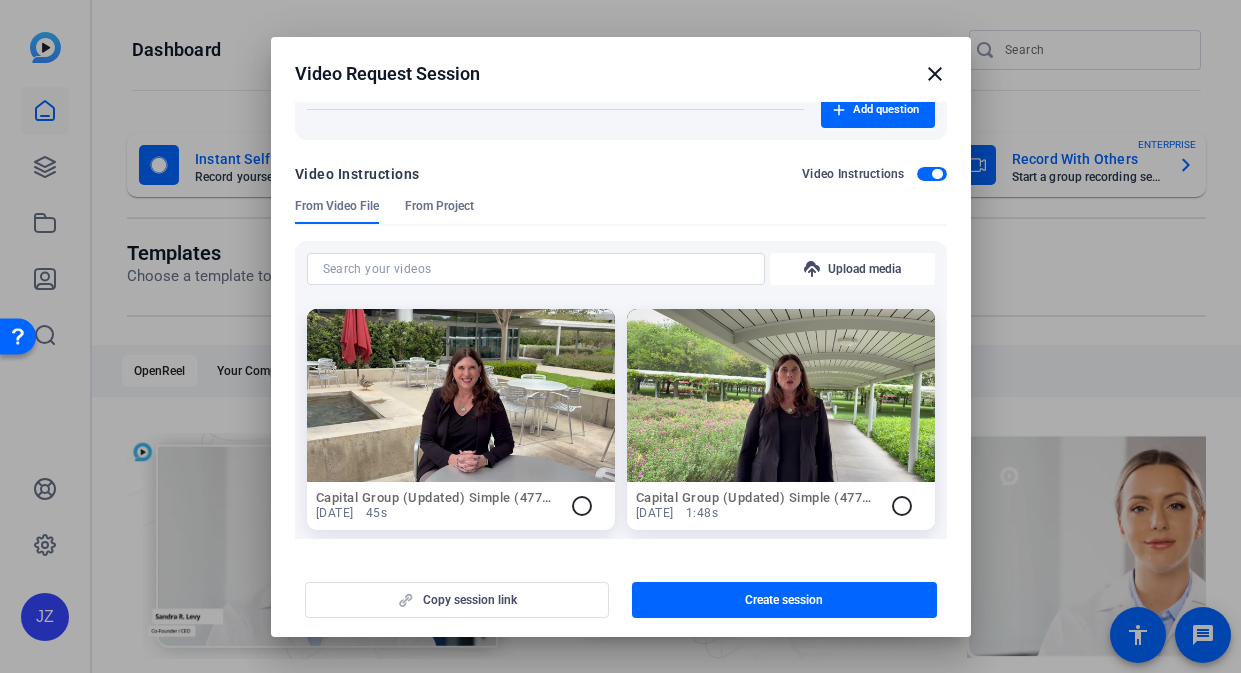 scroll, scrollTop: 223, scrollLeft: 0, axis: vertical 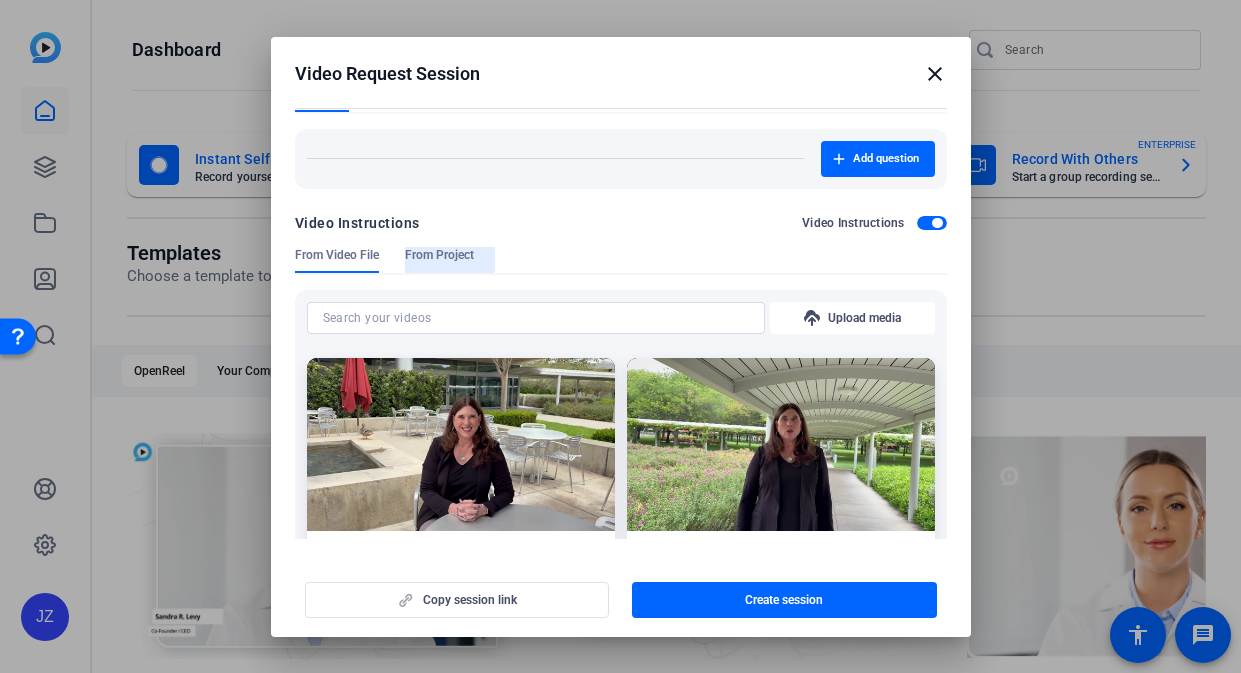click on "From Project" at bounding box center (439, 255) 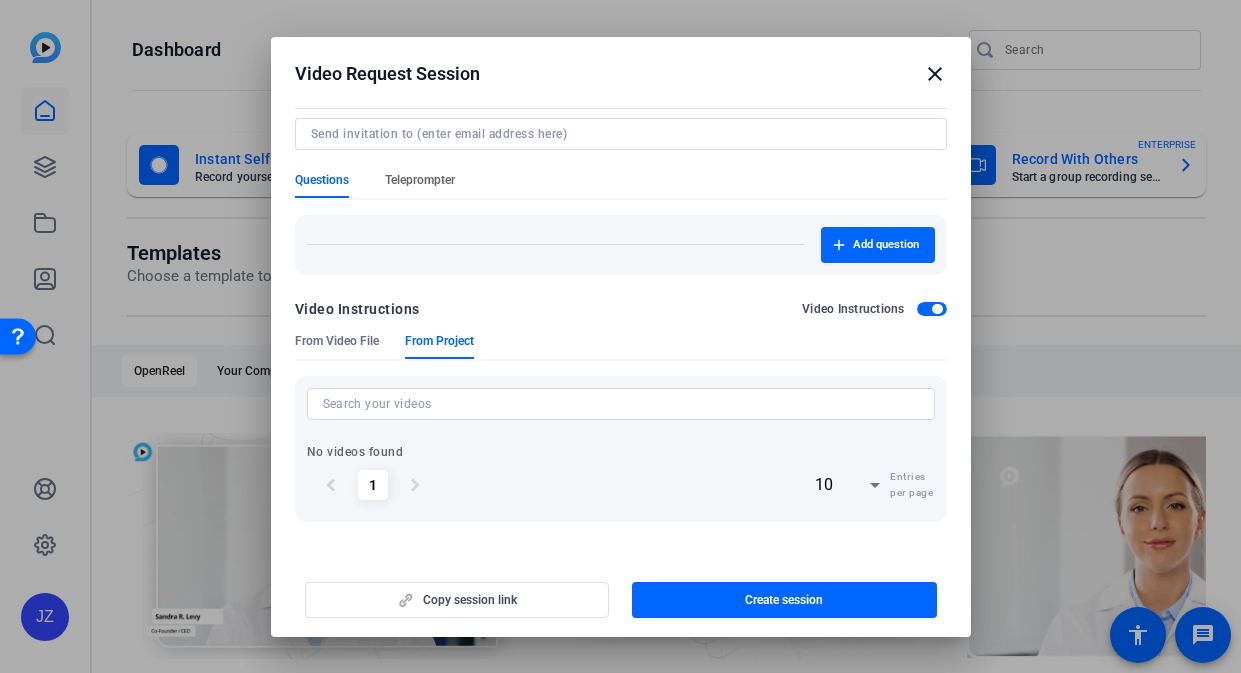 scroll, scrollTop: 141, scrollLeft: 0, axis: vertical 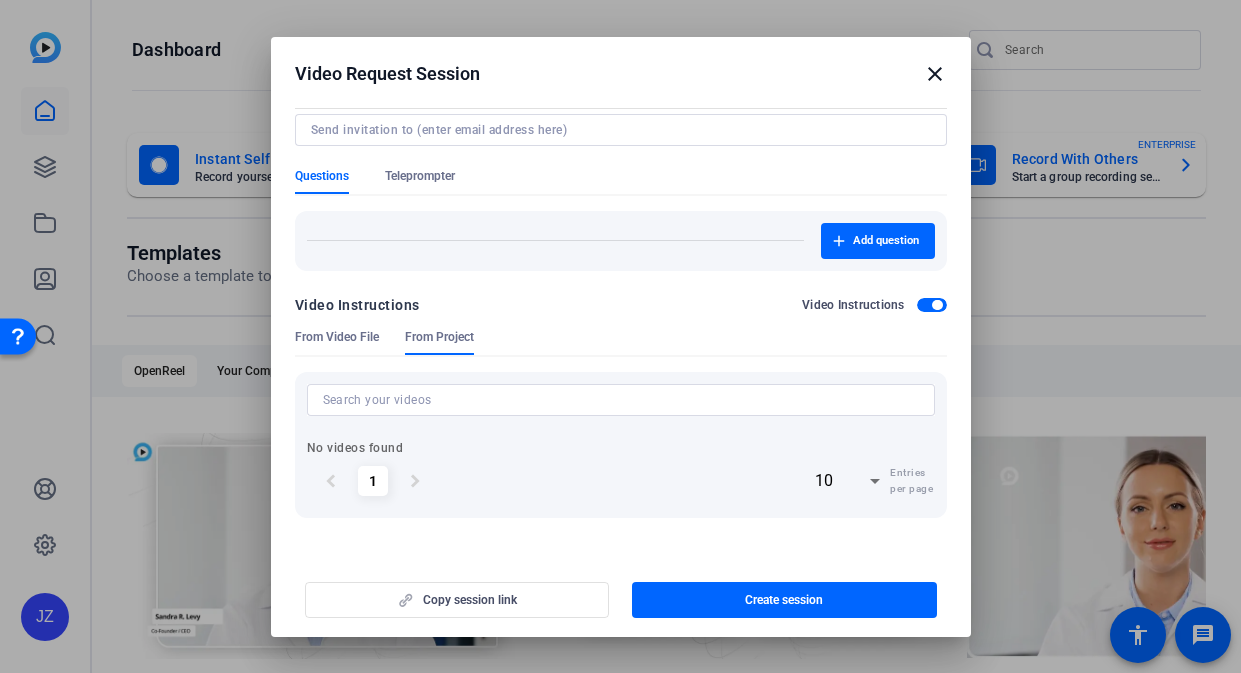 click at bounding box center [937, 305] 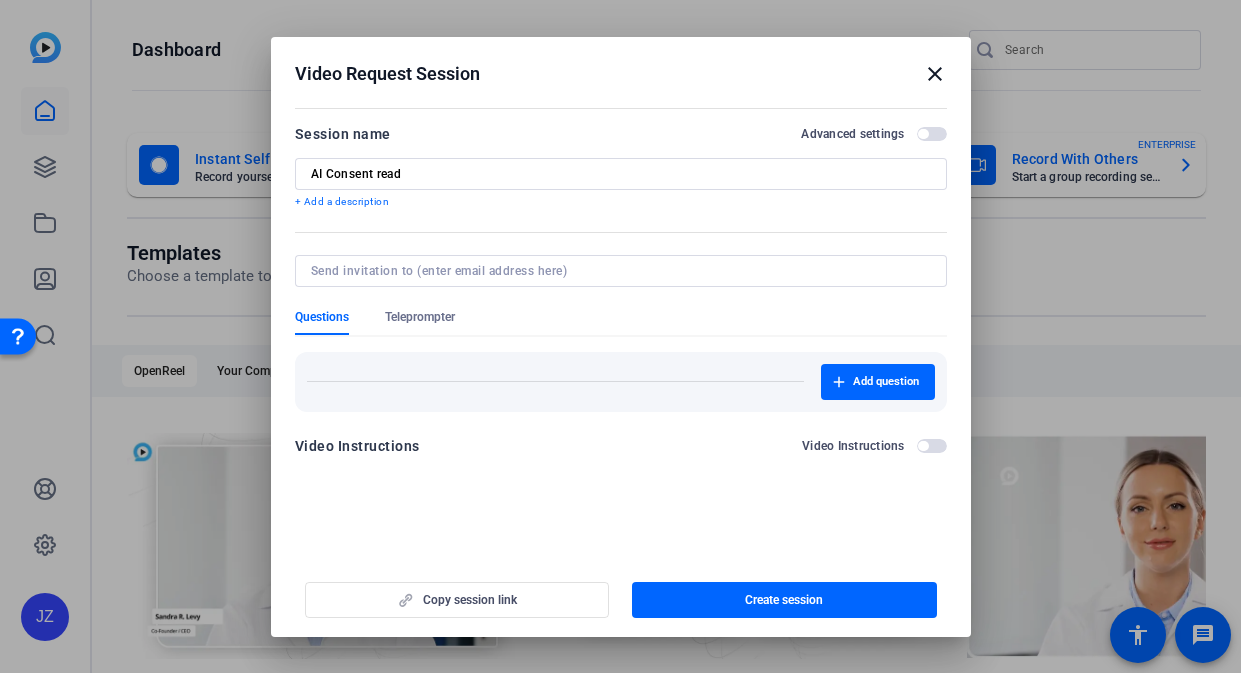 scroll, scrollTop: 0, scrollLeft: 0, axis: both 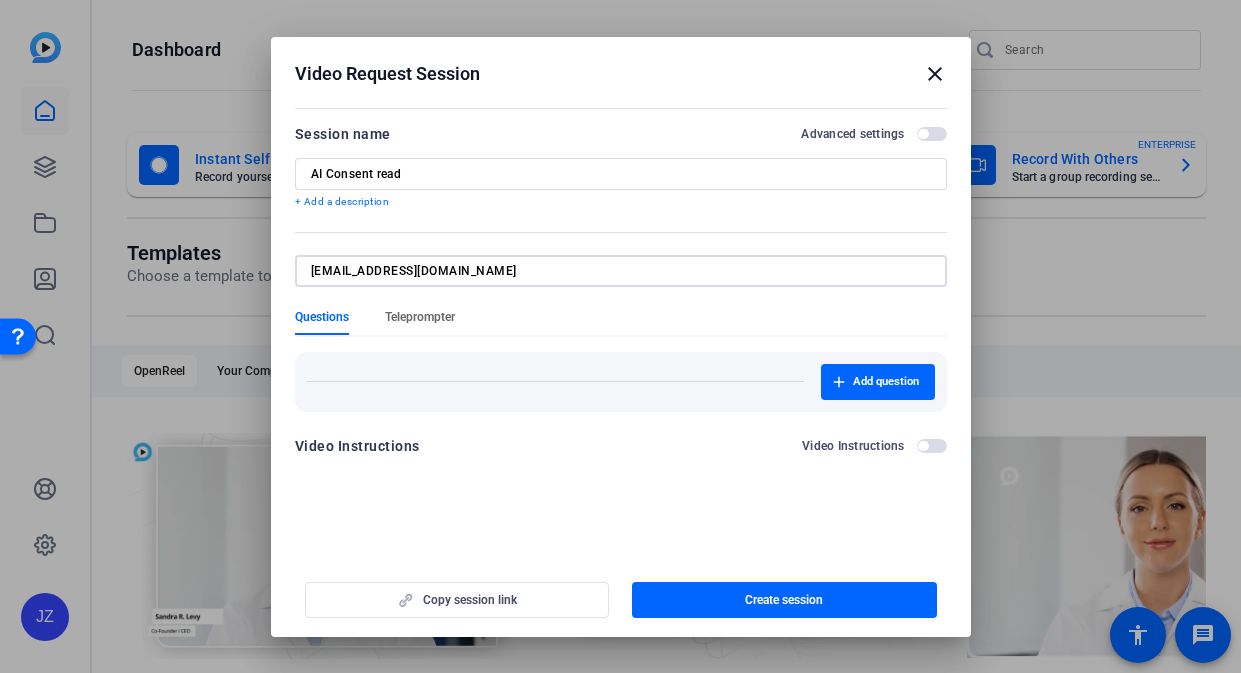 type on "[EMAIL_ADDRESS][DOMAIN_NAME]" 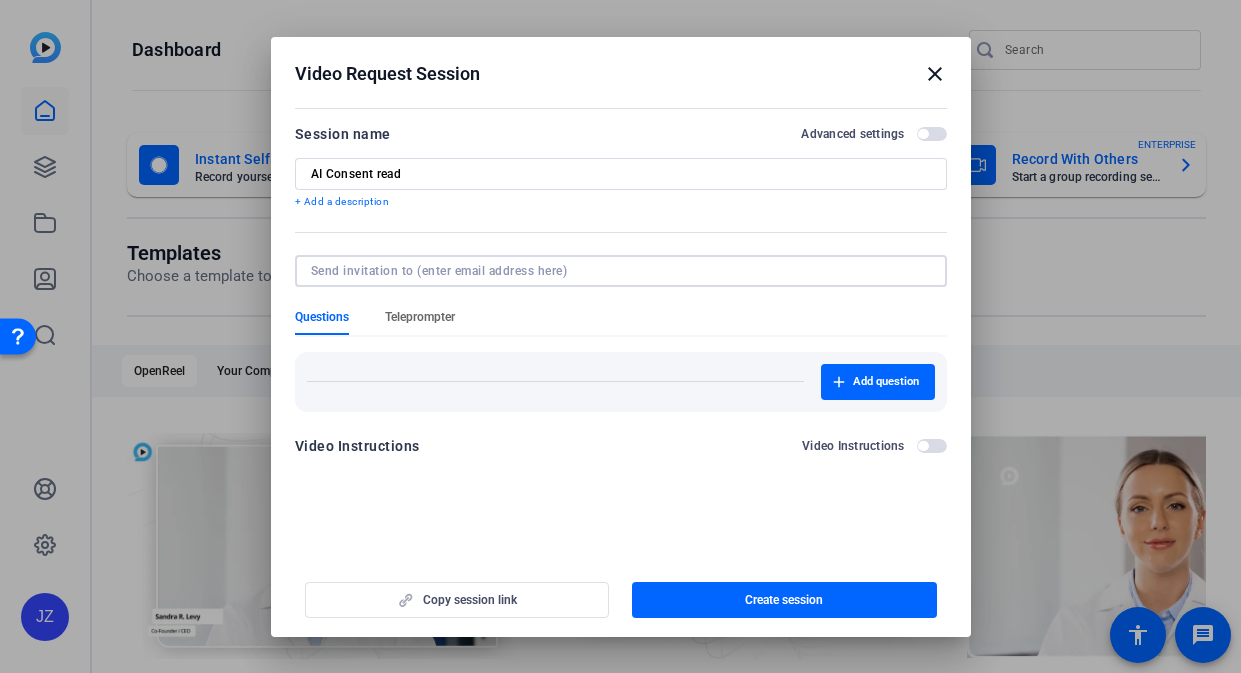 click on "Session name Advanced settings AI Consent read  + Add a description  Questions Teleprompter
Add question  Video Instructions Video Instructions" at bounding box center [621, 296] 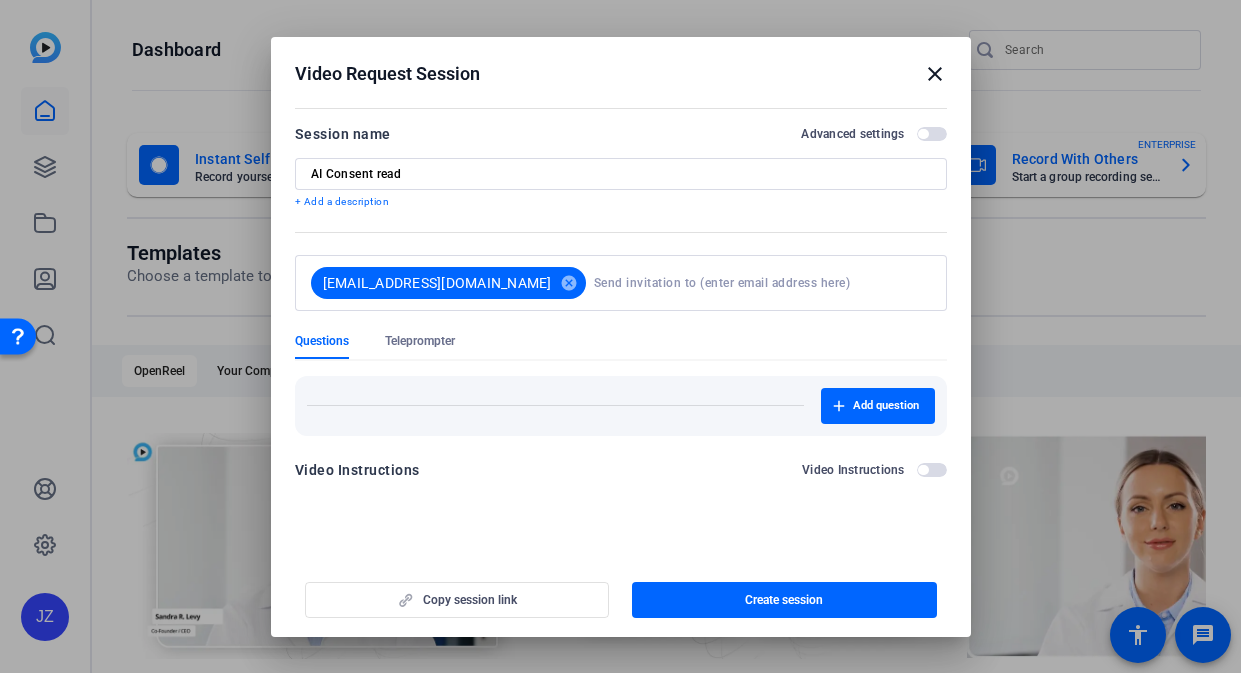 click on "Add question" at bounding box center (621, 406) 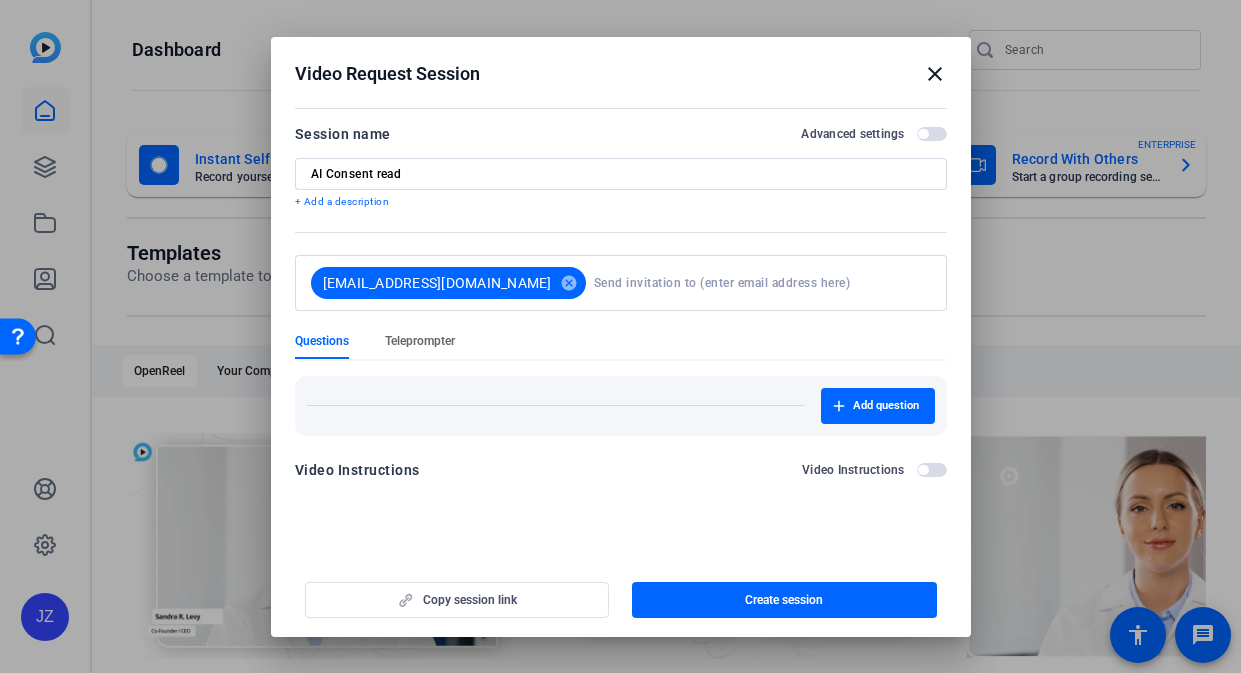 click on "Teleprompter" at bounding box center [420, 341] 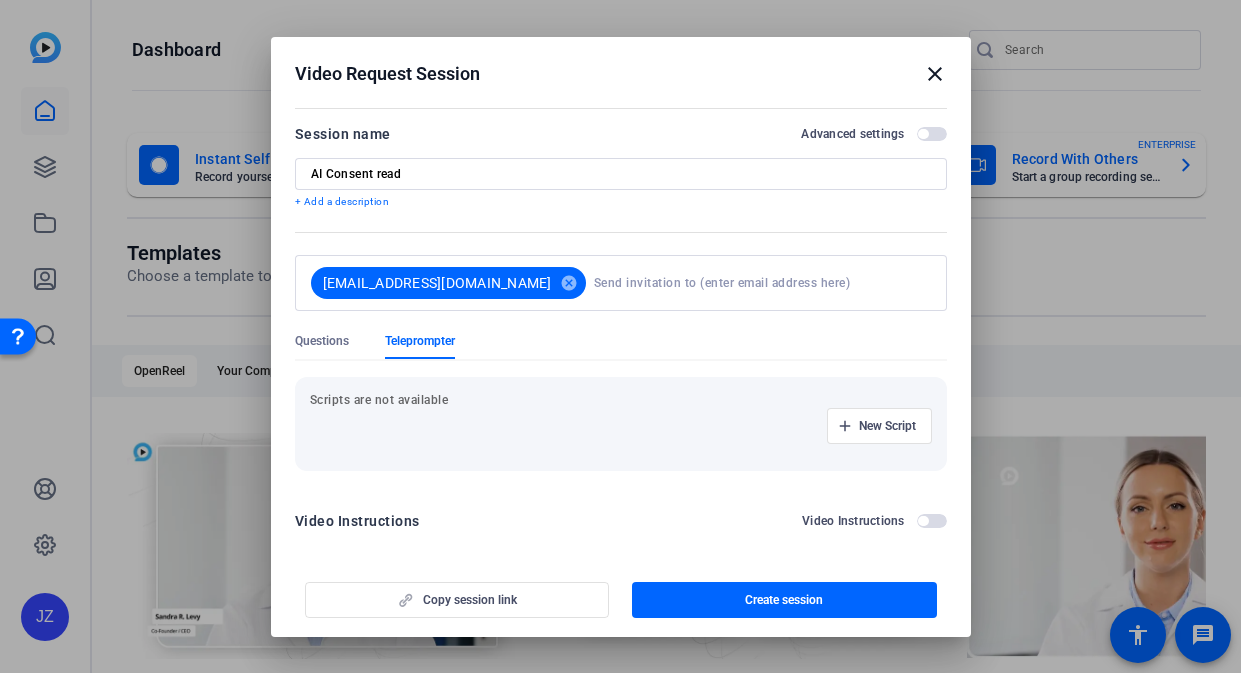 click on "New Script" at bounding box center [621, 426] 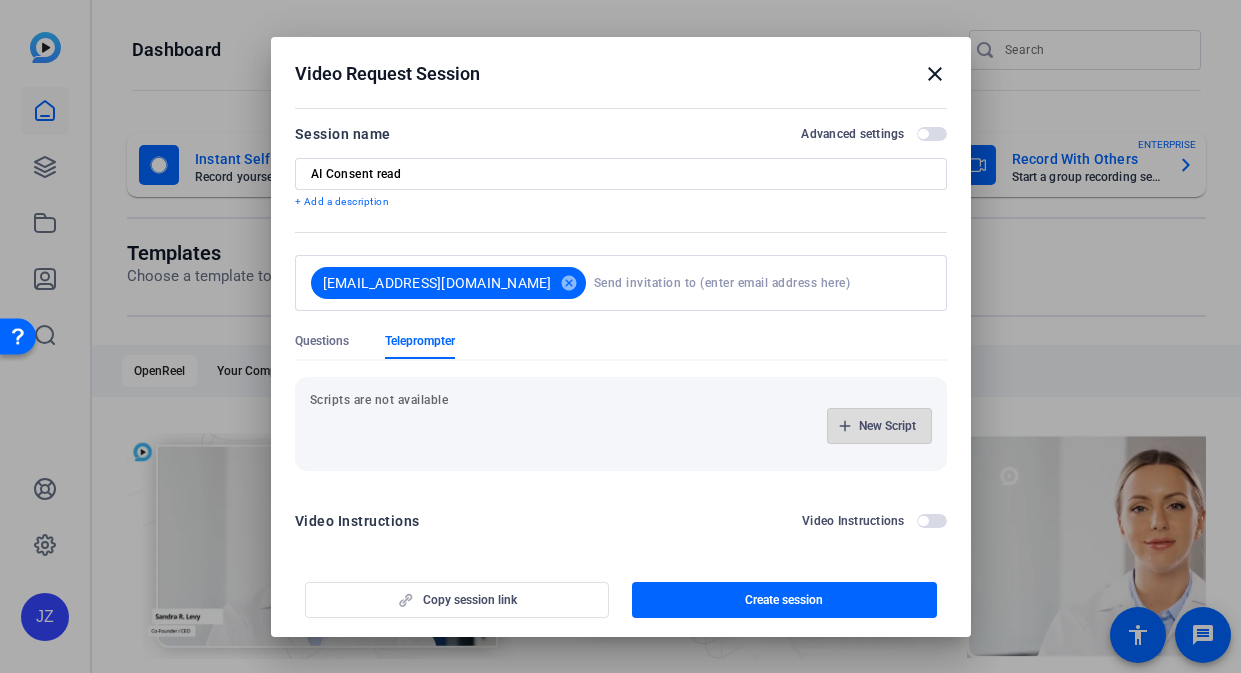 click at bounding box center [879, 426] 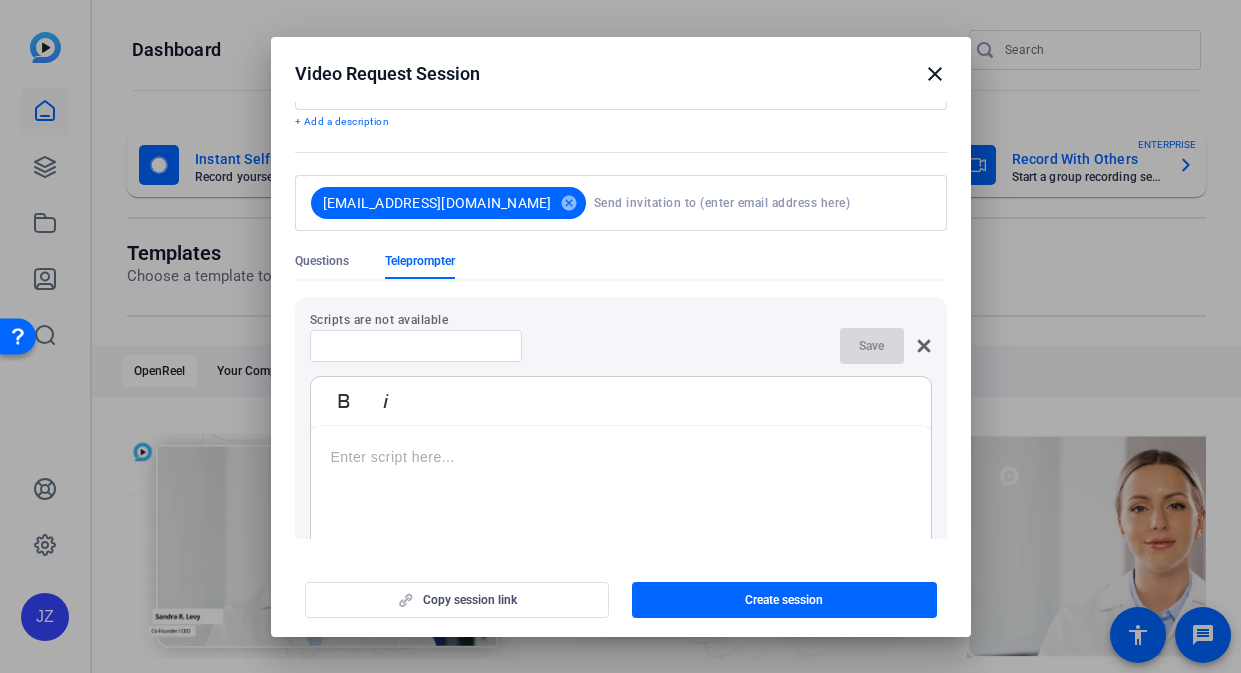 scroll, scrollTop: 167, scrollLeft: 0, axis: vertical 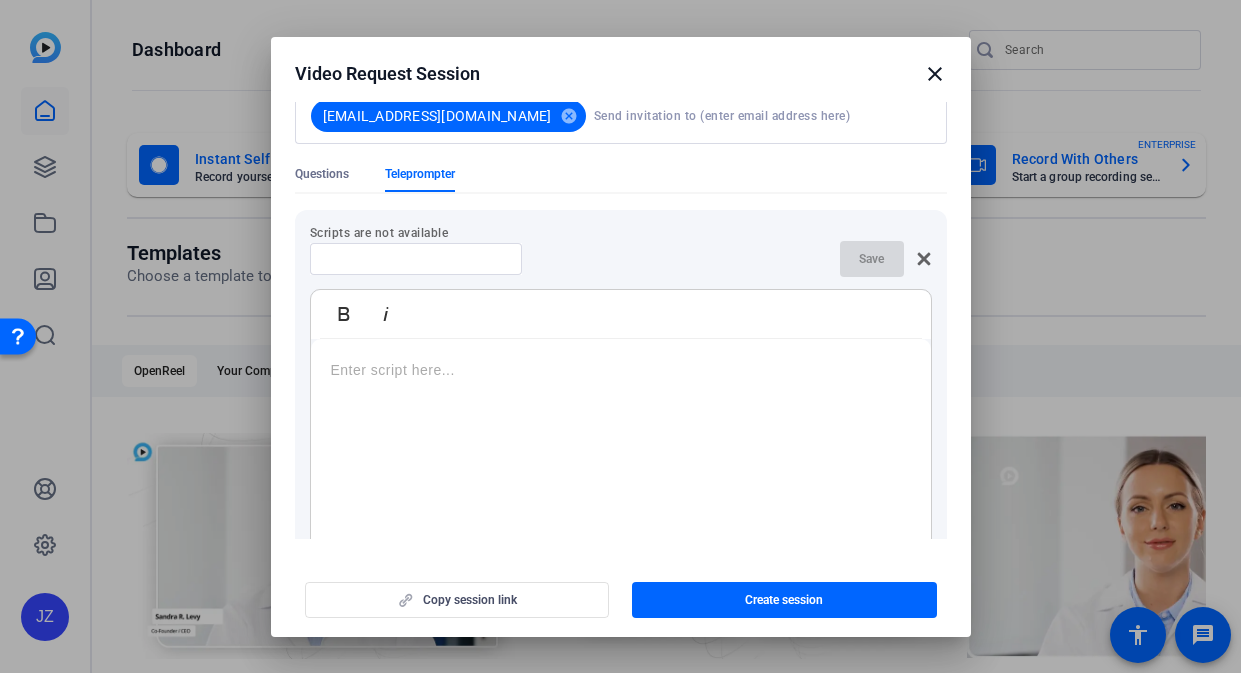click at bounding box center [621, 464] 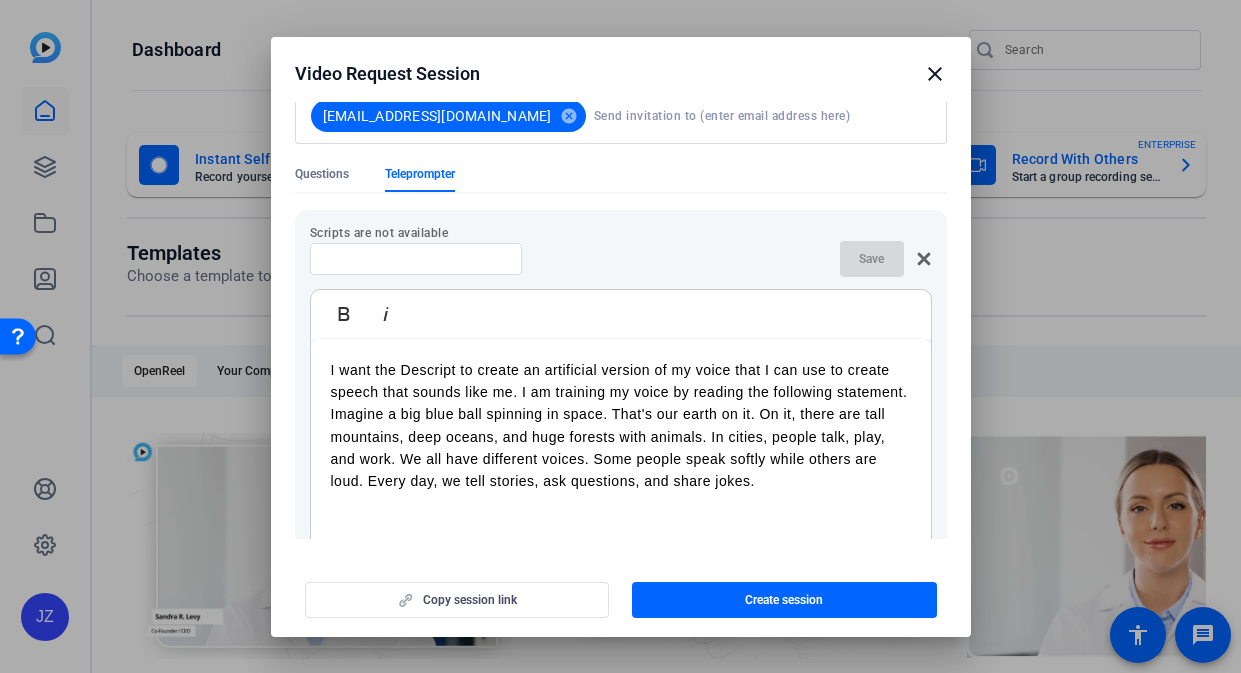 click at bounding box center (416, 259) 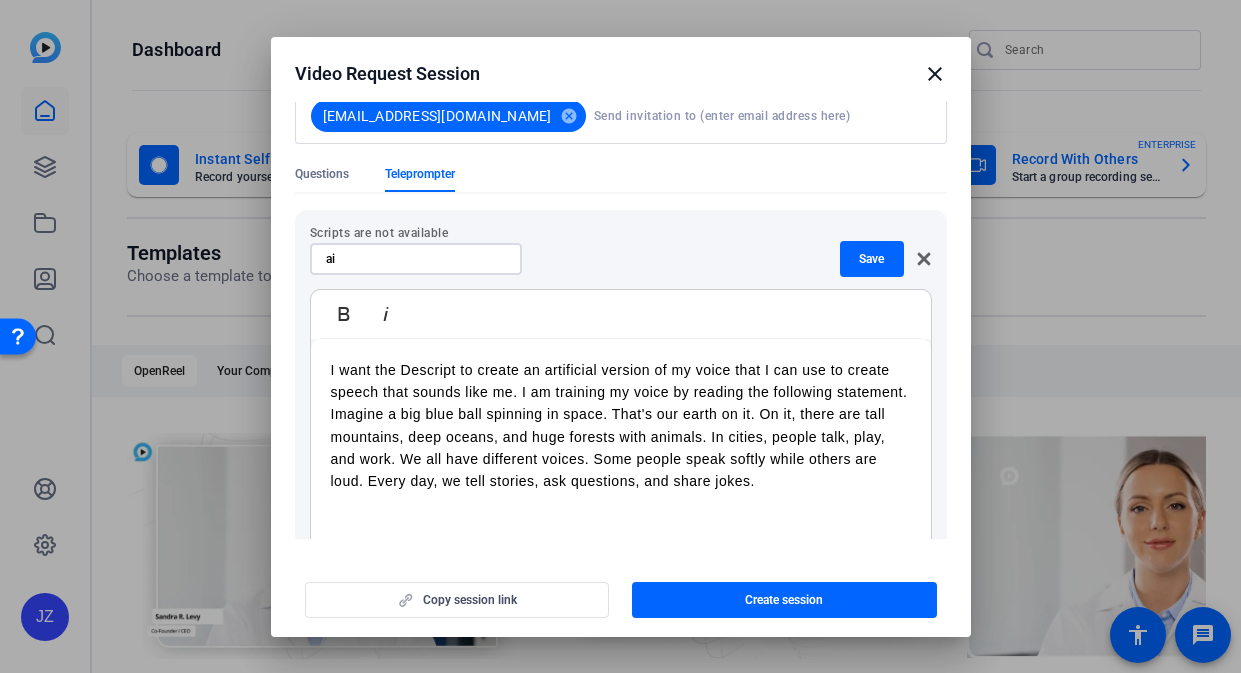 scroll, scrollTop: 0, scrollLeft: 0, axis: both 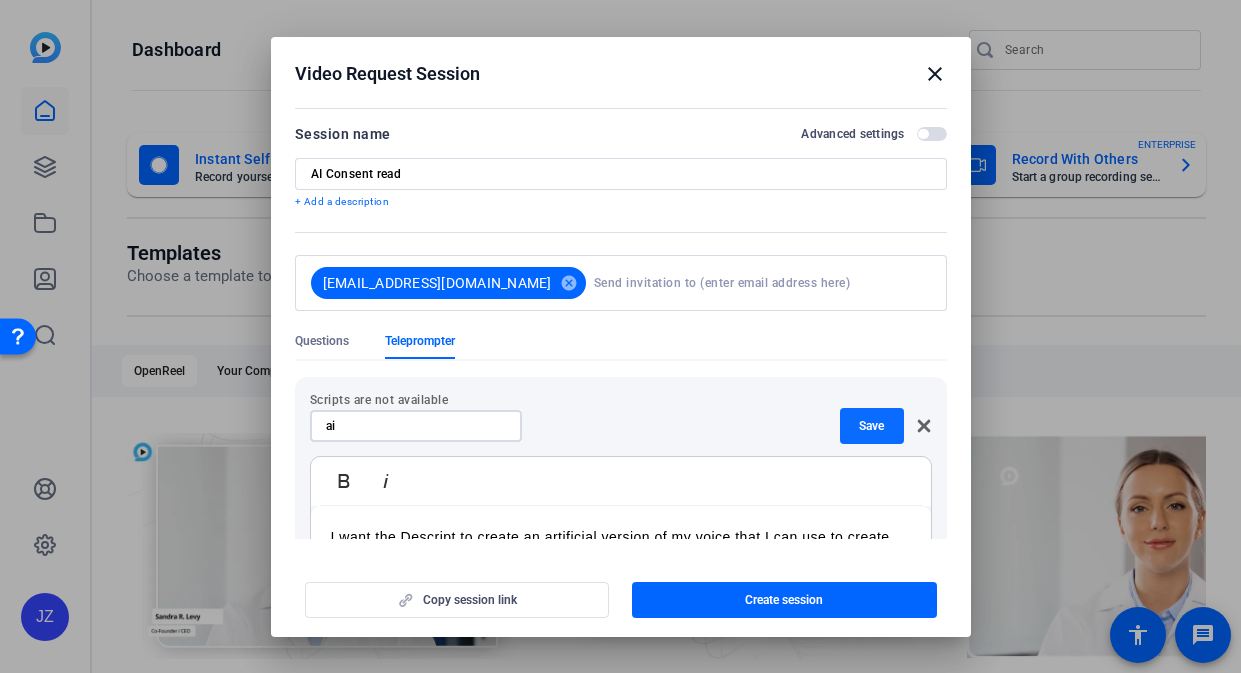 type on "ai" 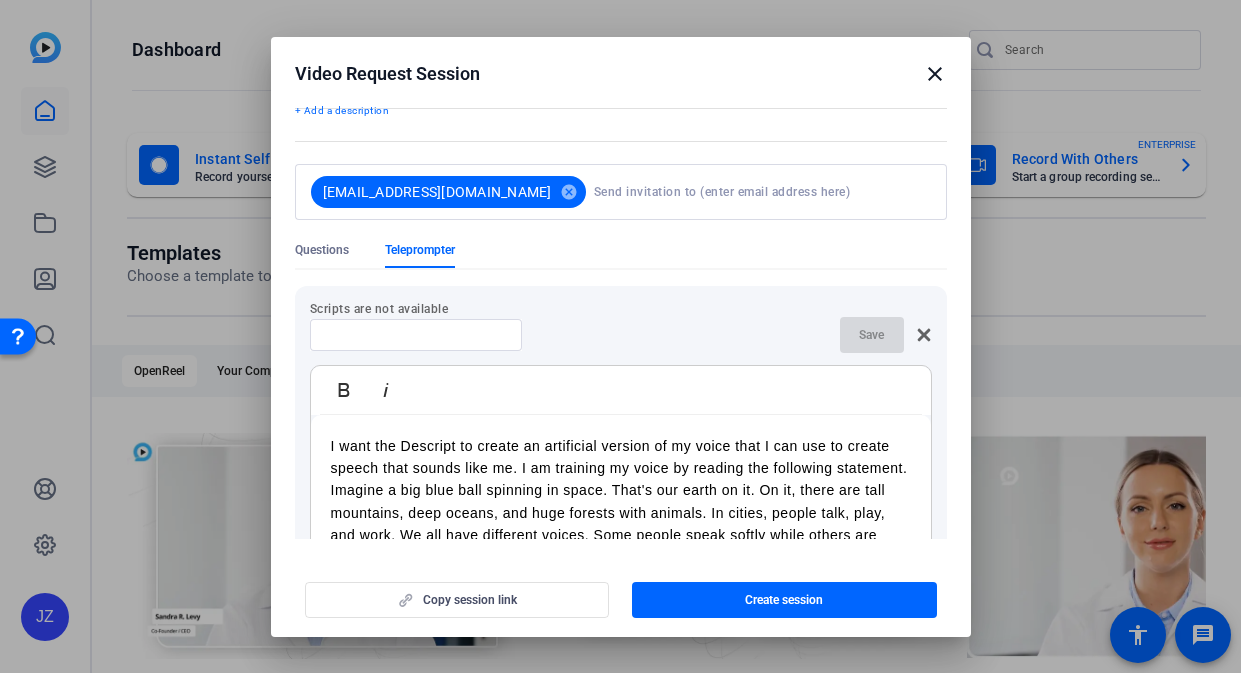 scroll, scrollTop: 113, scrollLeft: 0, axis: vertical 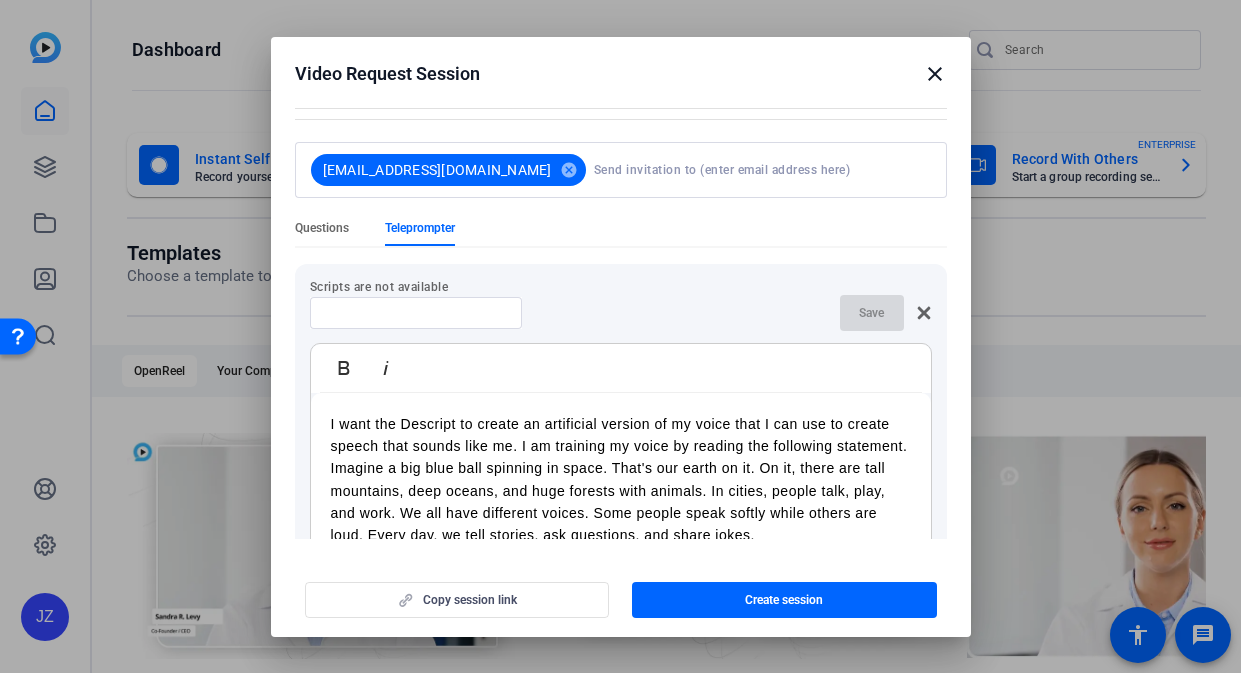 click on "Questions" at bounding box center (322, 228) 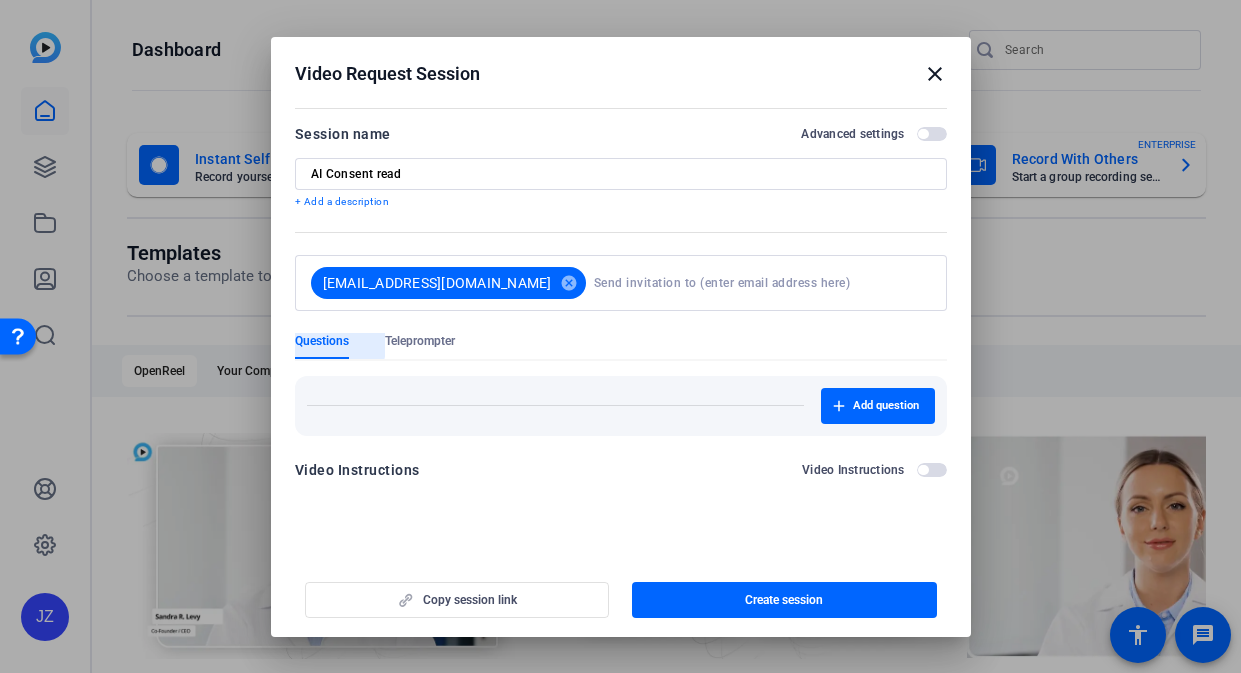 scroll, scrollTop: 0, scrollLeft: 0, axis: both 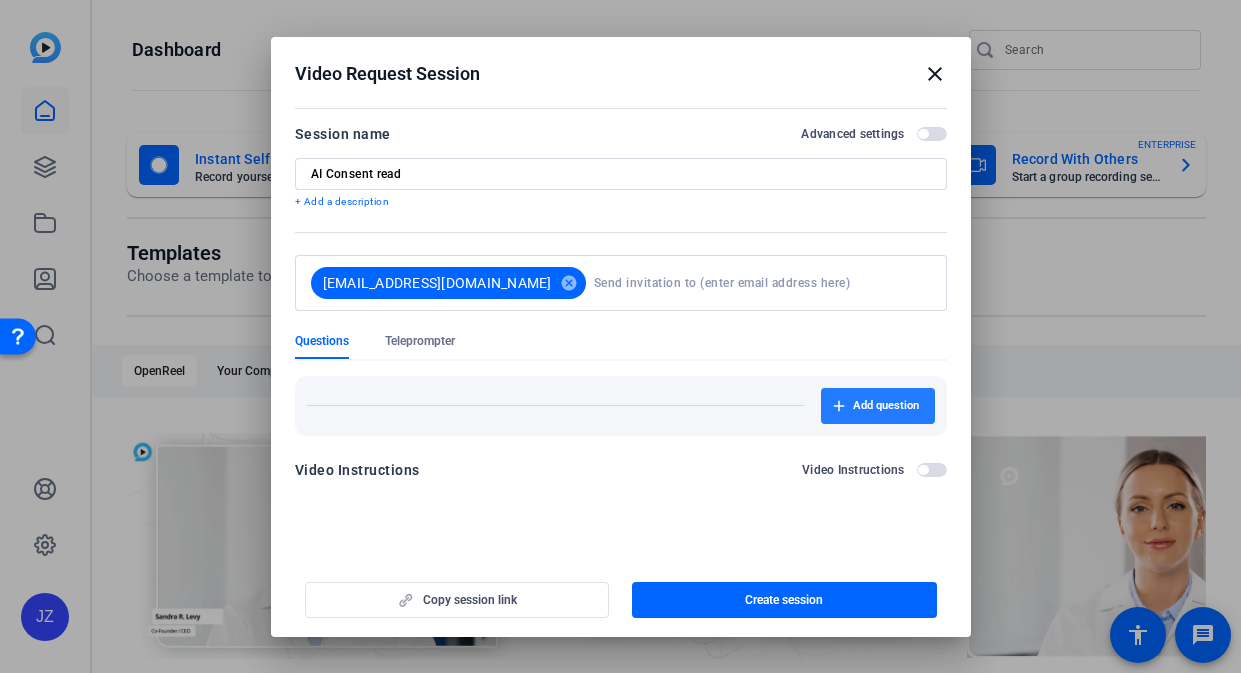 click on "Add question" at bounding box center (886, 406) 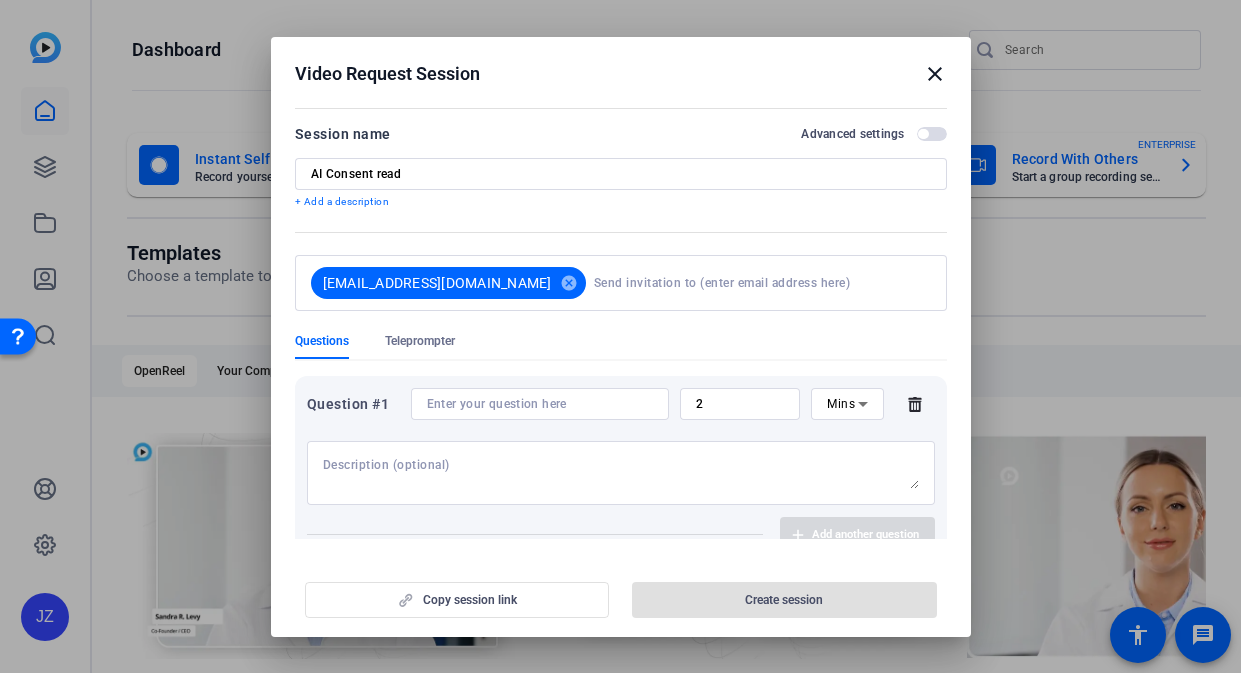 click at bounding box center [621, 473] 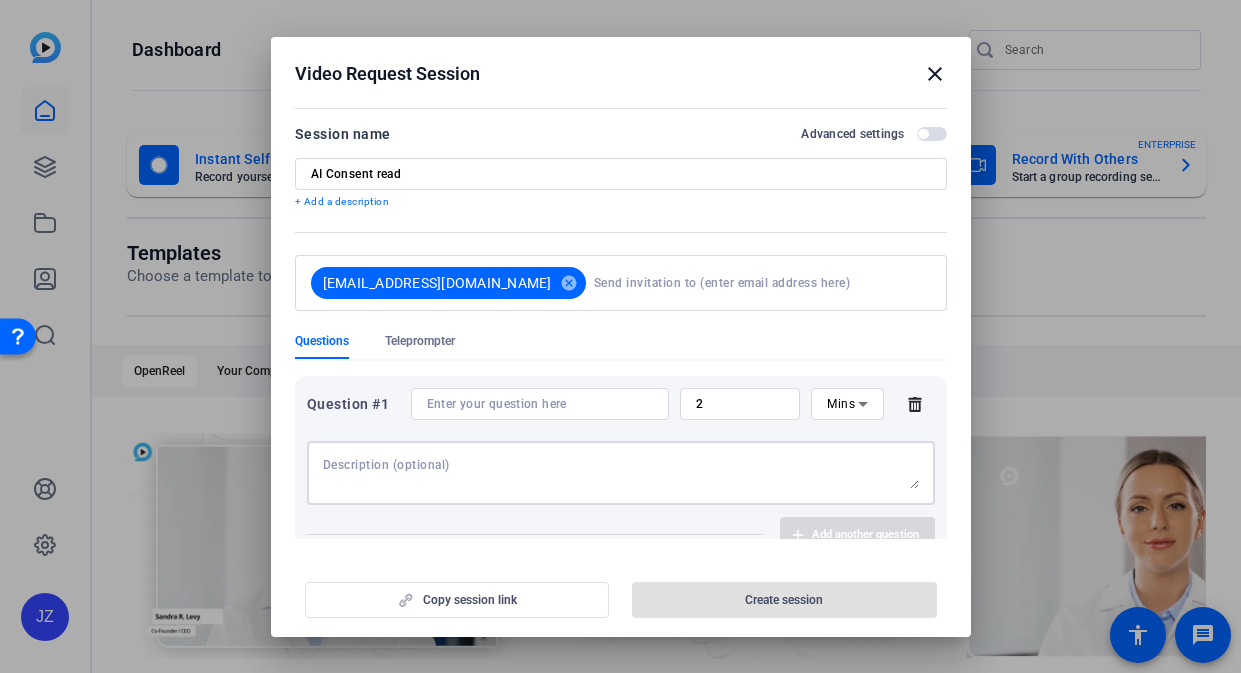 paste on "I want the Descript to create an artificial version of my voice that I can use to create speech that sounds like me. I am training my voice by reading the following statement. Imagine a big blue ball spinning in space. That's our earth on it. On it, there are tall mountains, deep oceans, and huge forests with animals. In cities, people talk, play, and work. We all have different voices. Some people speak softly while others are loud. Every day, we tell stories, ask questions, and share jokes." 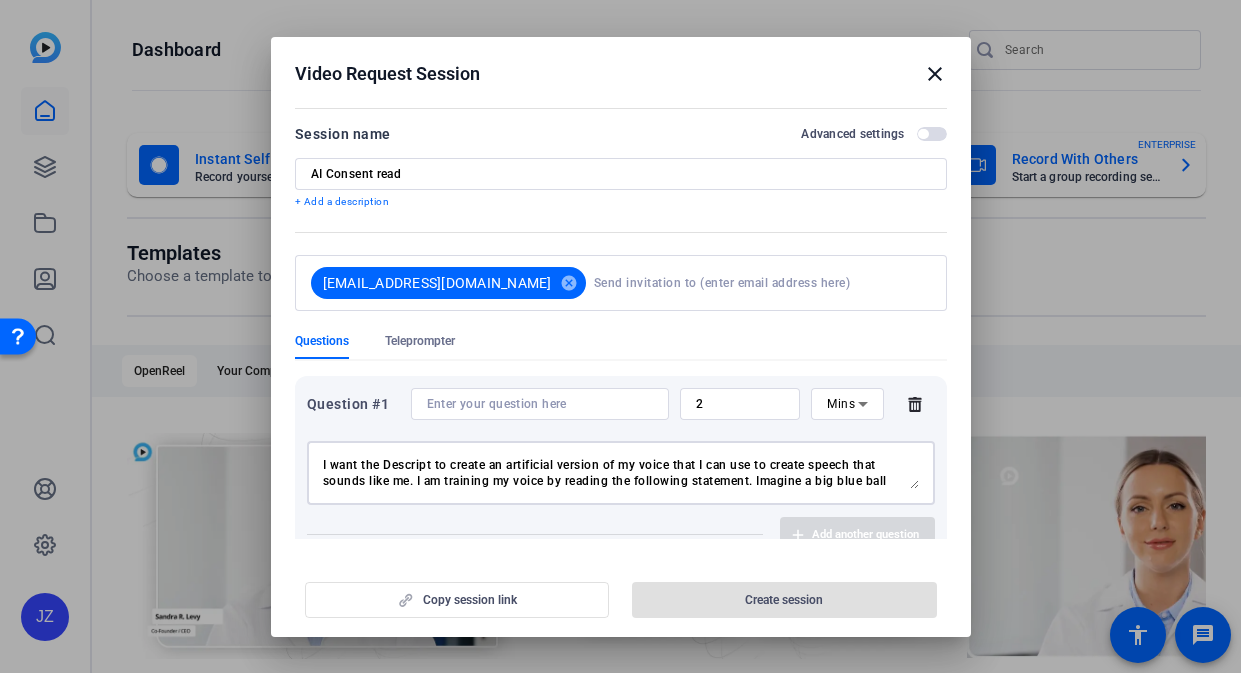 scroll, scrollTop: 79, scrollLeft: 0, axis: vertical 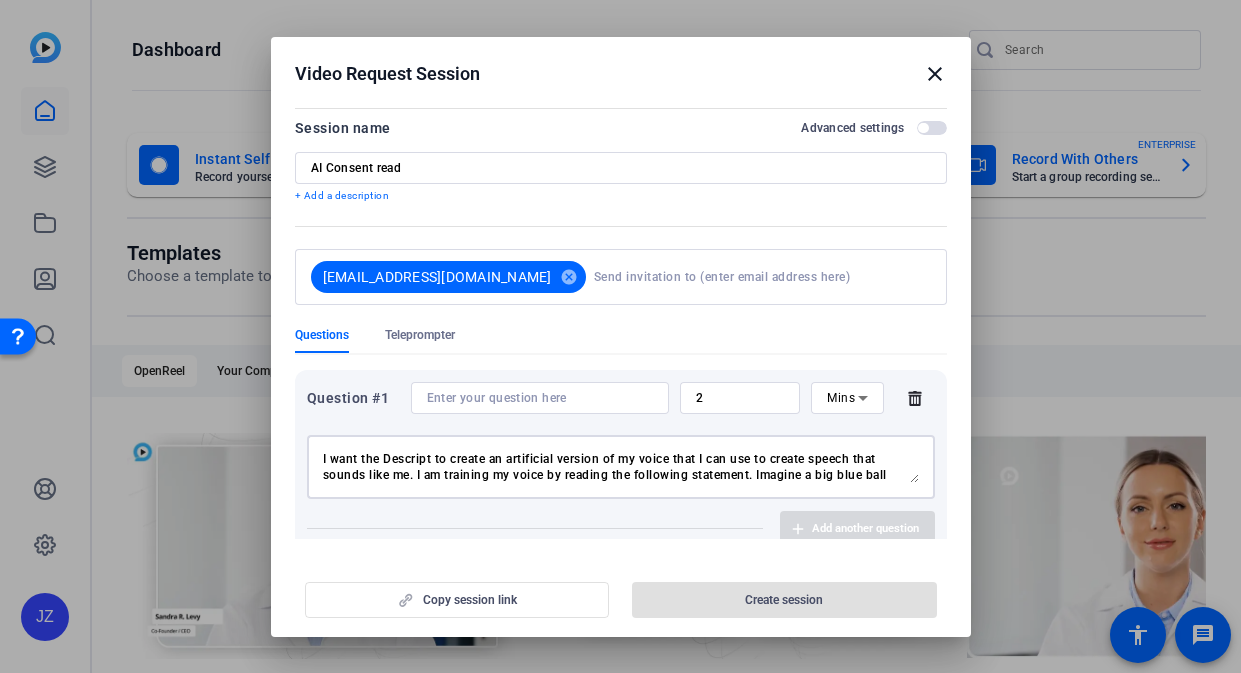 type on "I want the Descript to create an artificial version of my voice that I can use to create speech that sounds like me. I am training my voice by reading the following statement. Imagine a big blue ball spinning in space. That's our earth on it. On it, there are tall mountains, deep oceans, and huge forests with animals. In cities, people talk, play, and work. We all have different voices. Some people speak softly while others are loud. Every day, we tell stories, ask questions, and share jokes." 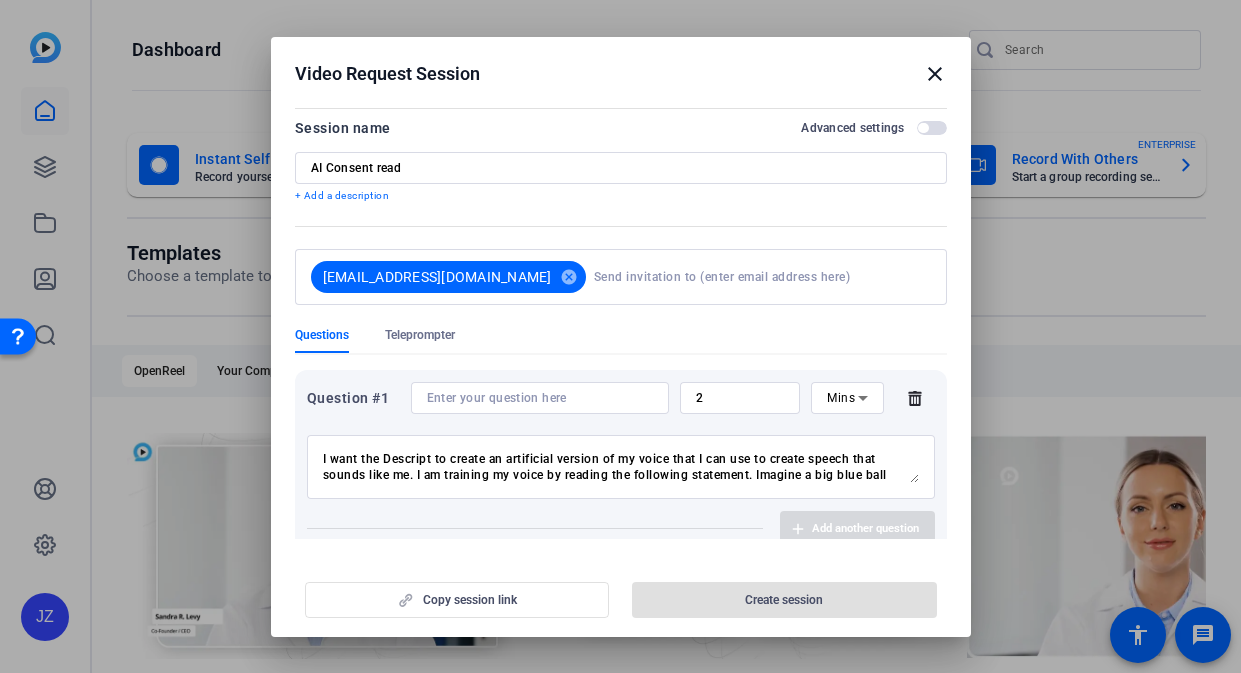 click at bounding box center [540, 398] 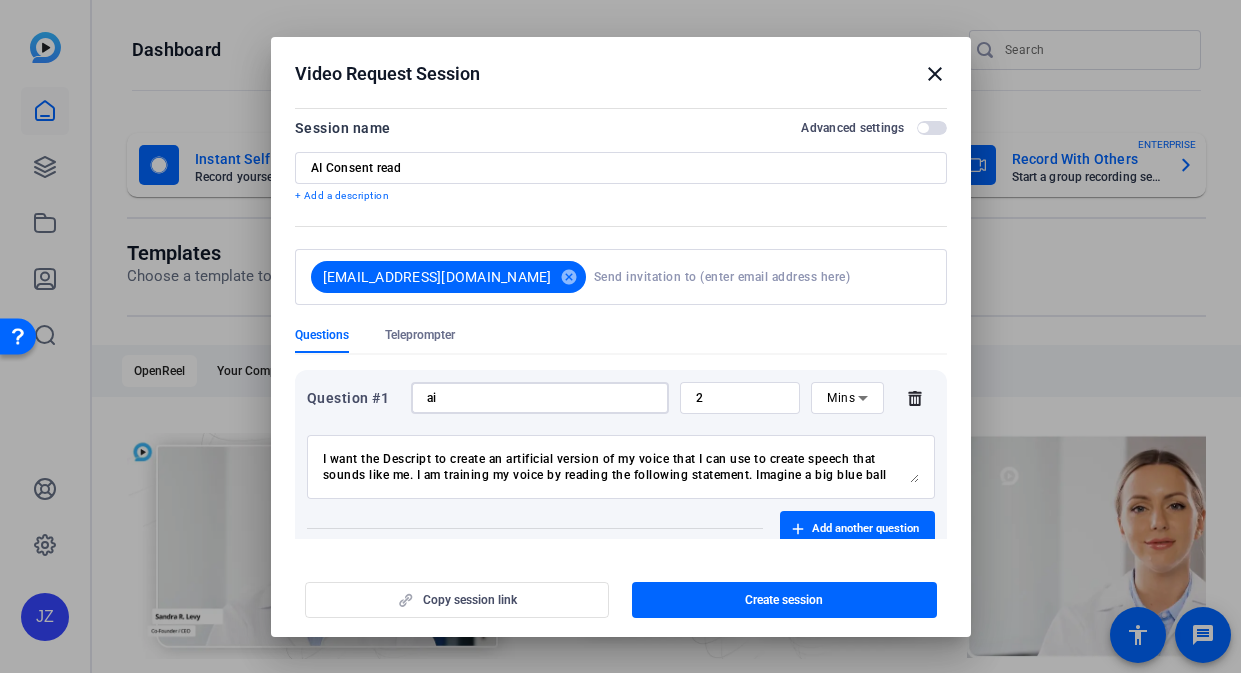 type on "ai" 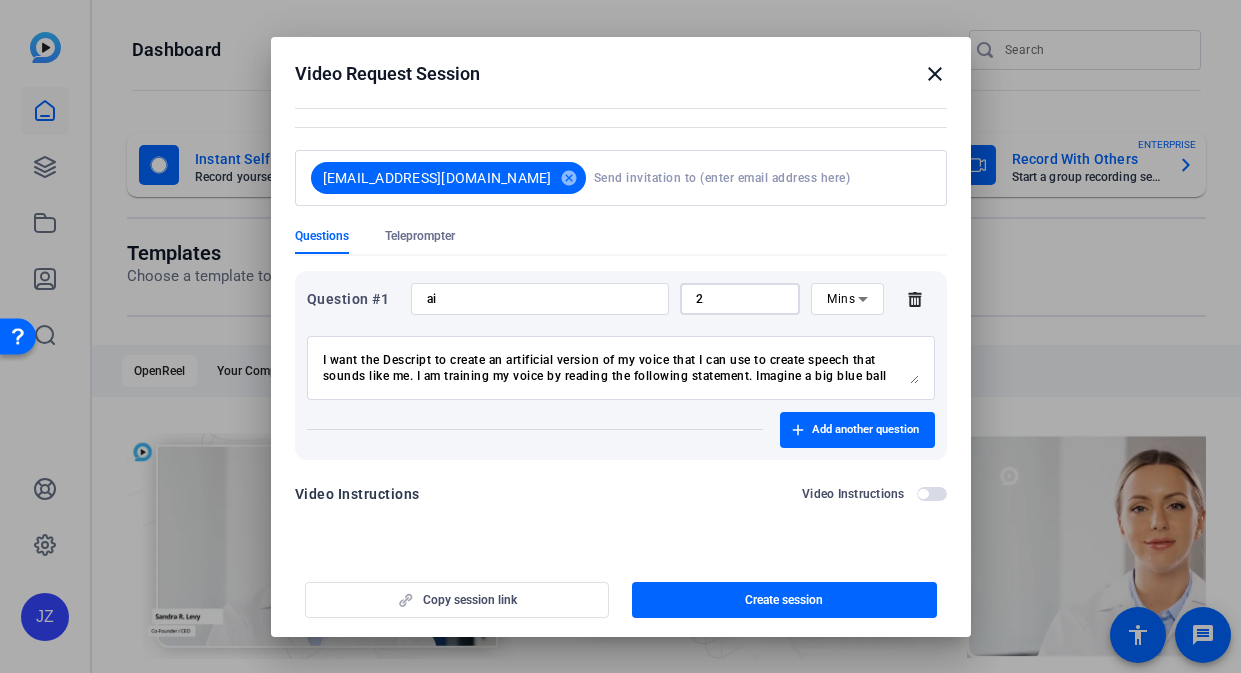 scroll, scrollTop: 0, scrollLeft: 0, axis: both 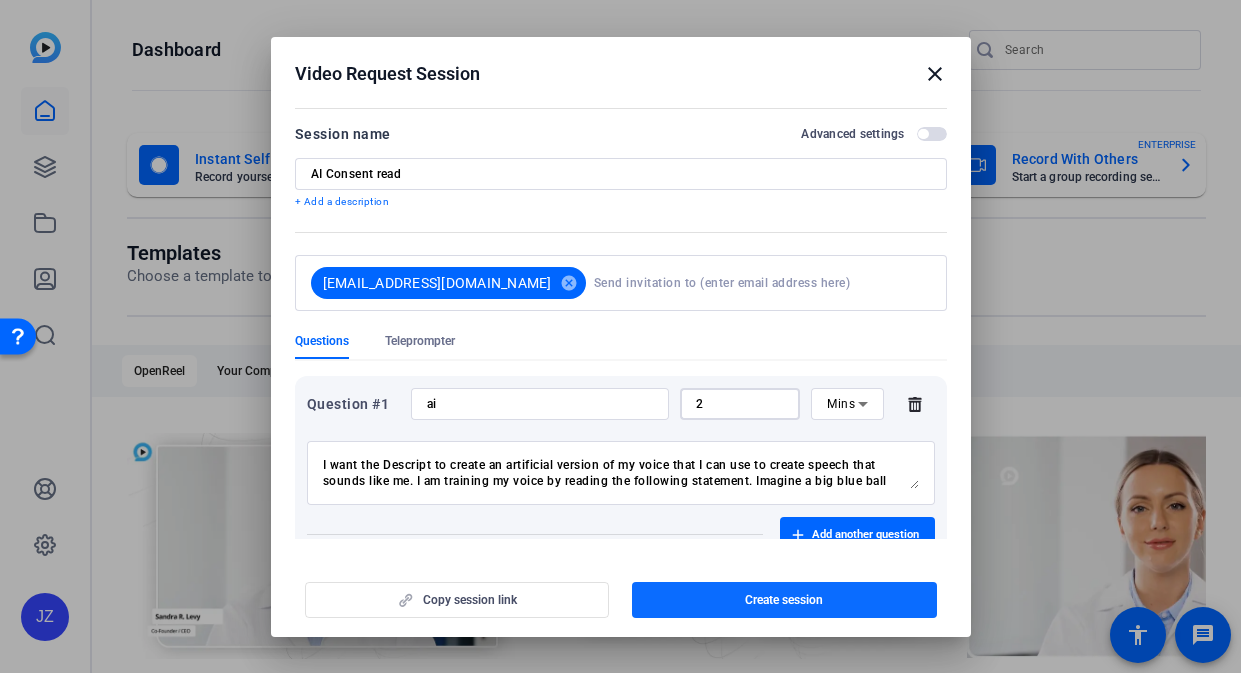 click at bounding box center (784, 600) 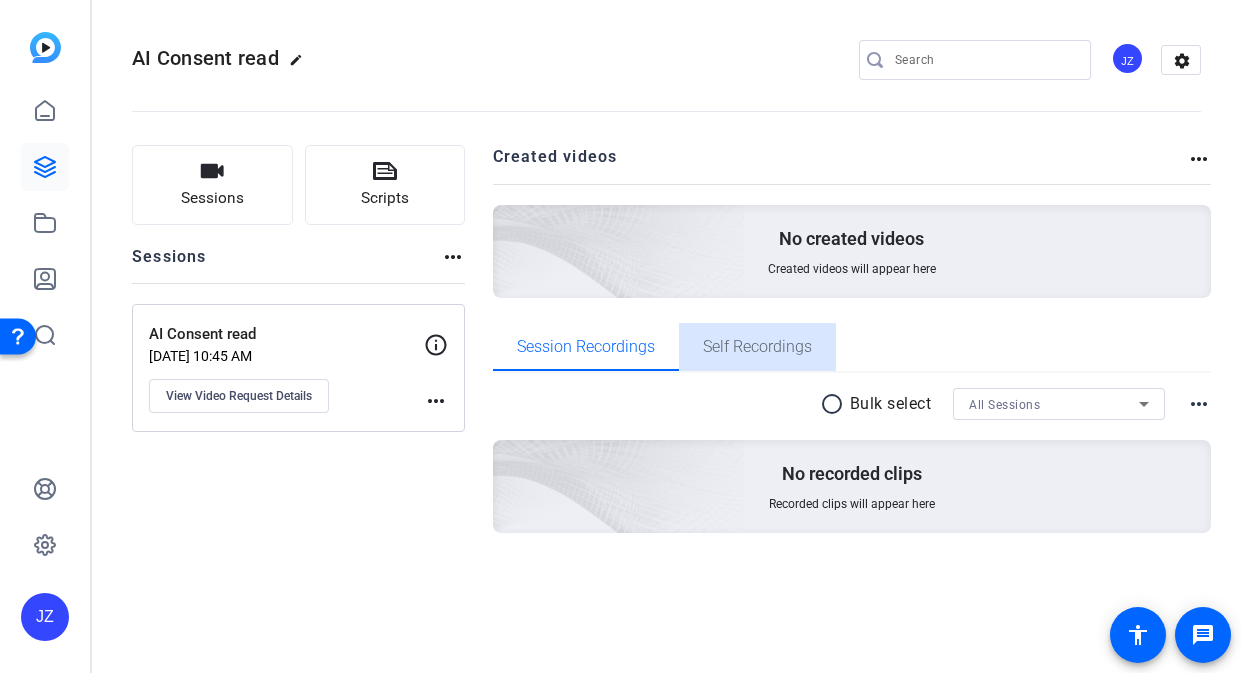 click on "Self Recordings" at bounding box center (757, 347) 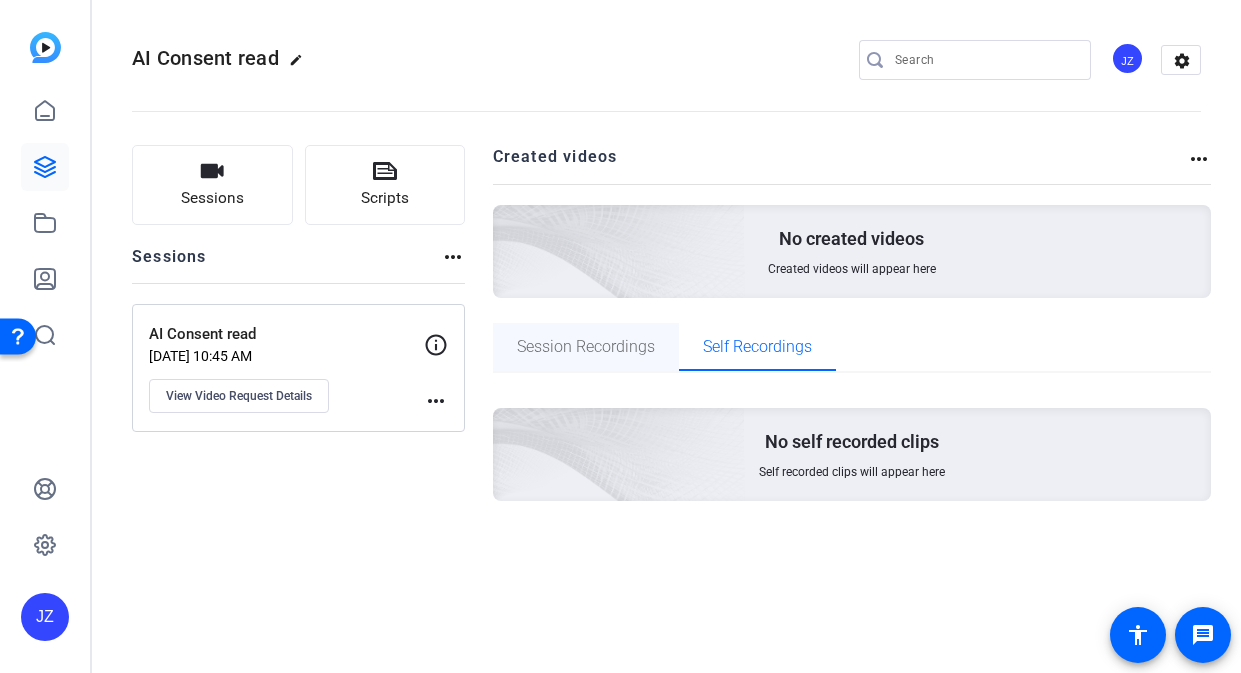 click on "Session Recordings" at bounding box center (586, 347) 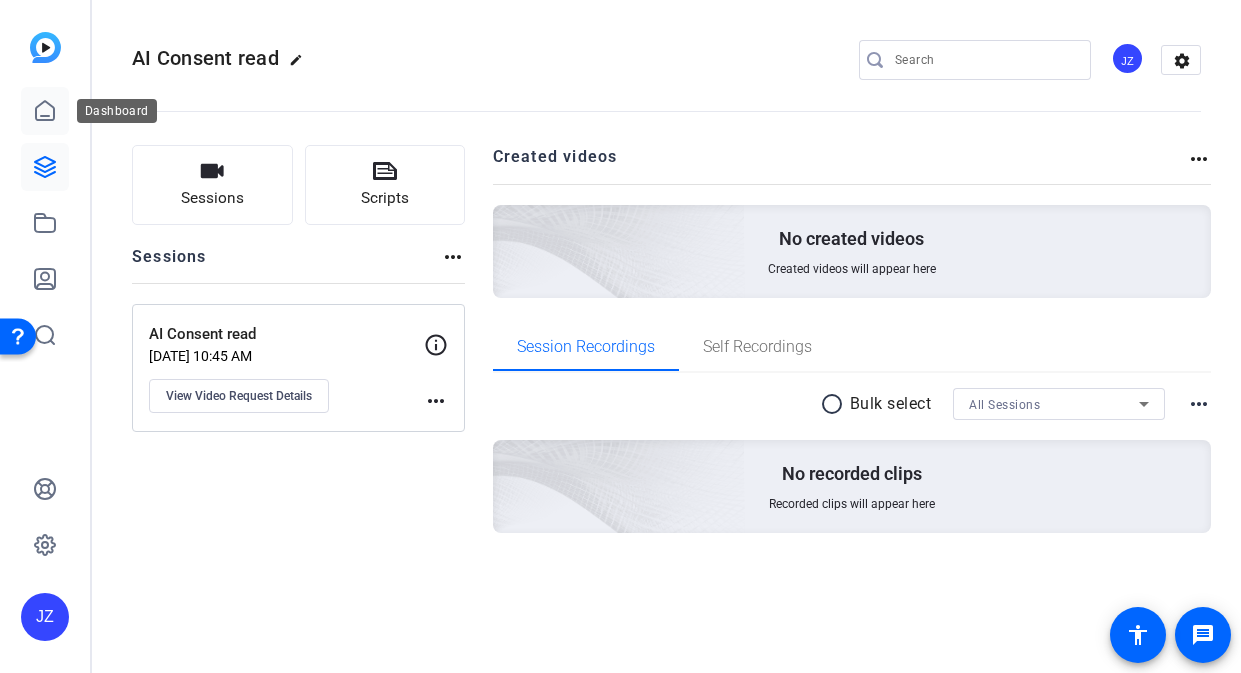 click 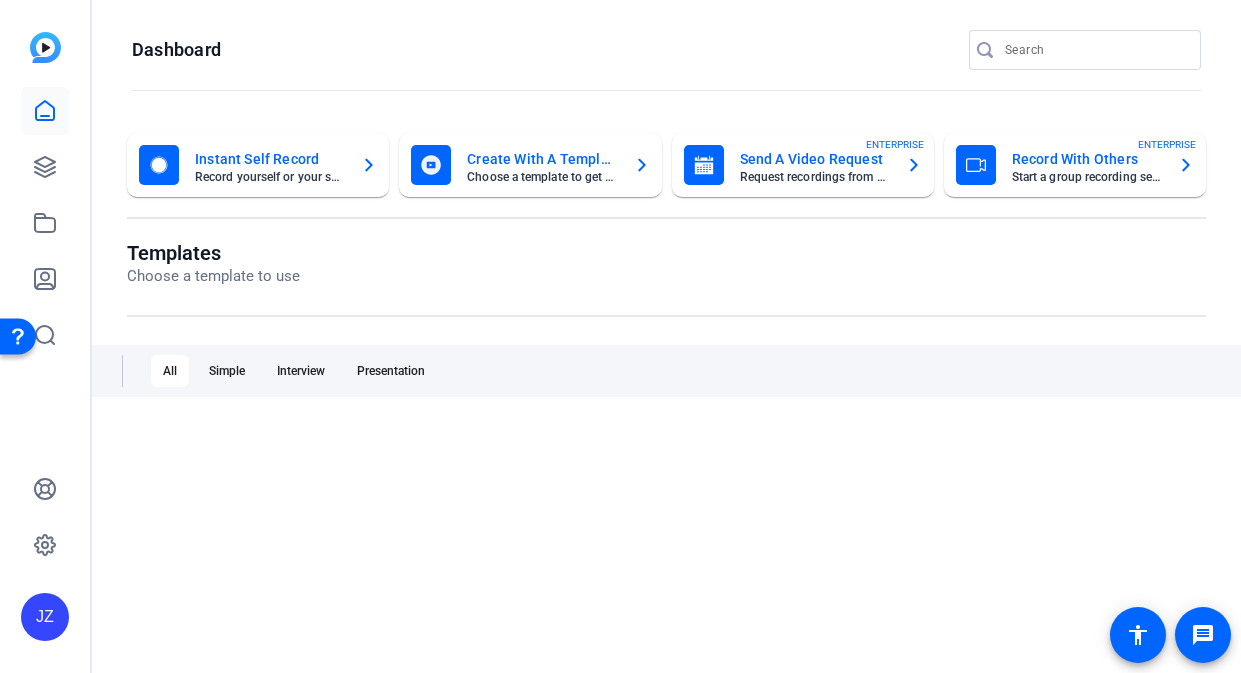 scroll, scrollTop: 0, scrollLeft: 0, axis: both 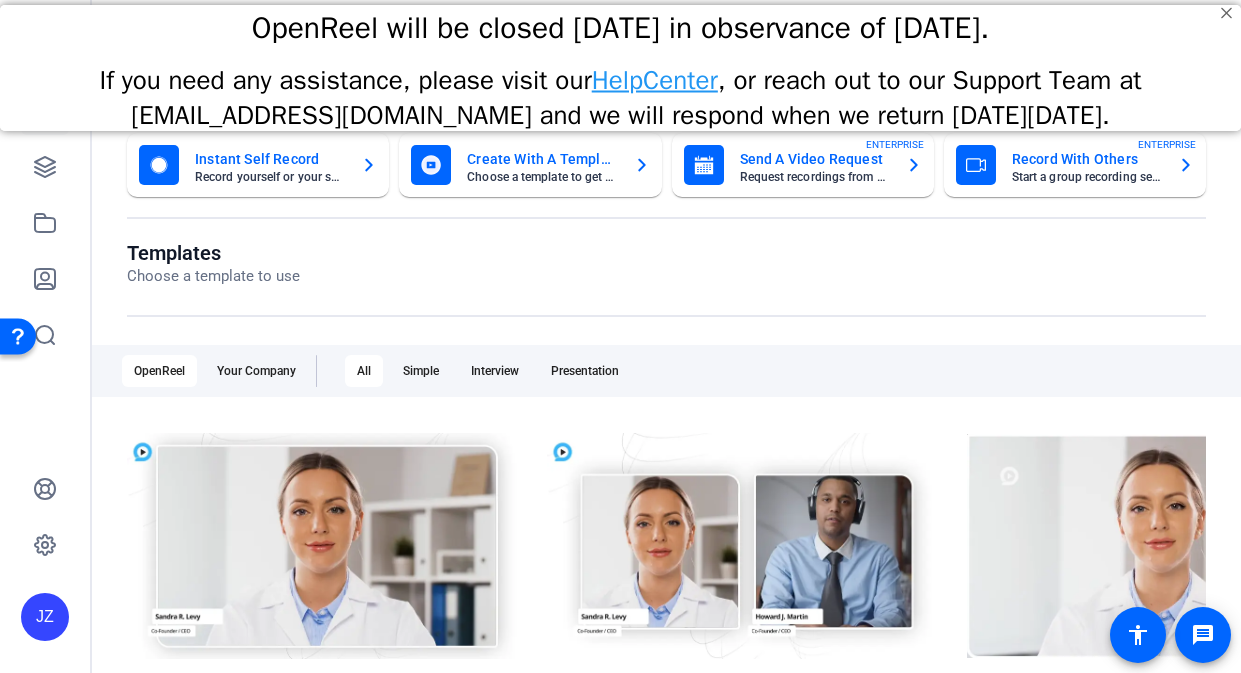 click on "OpenReel will be closed [DATE] in observance of [DATE]." at bounding box center (620, 28) 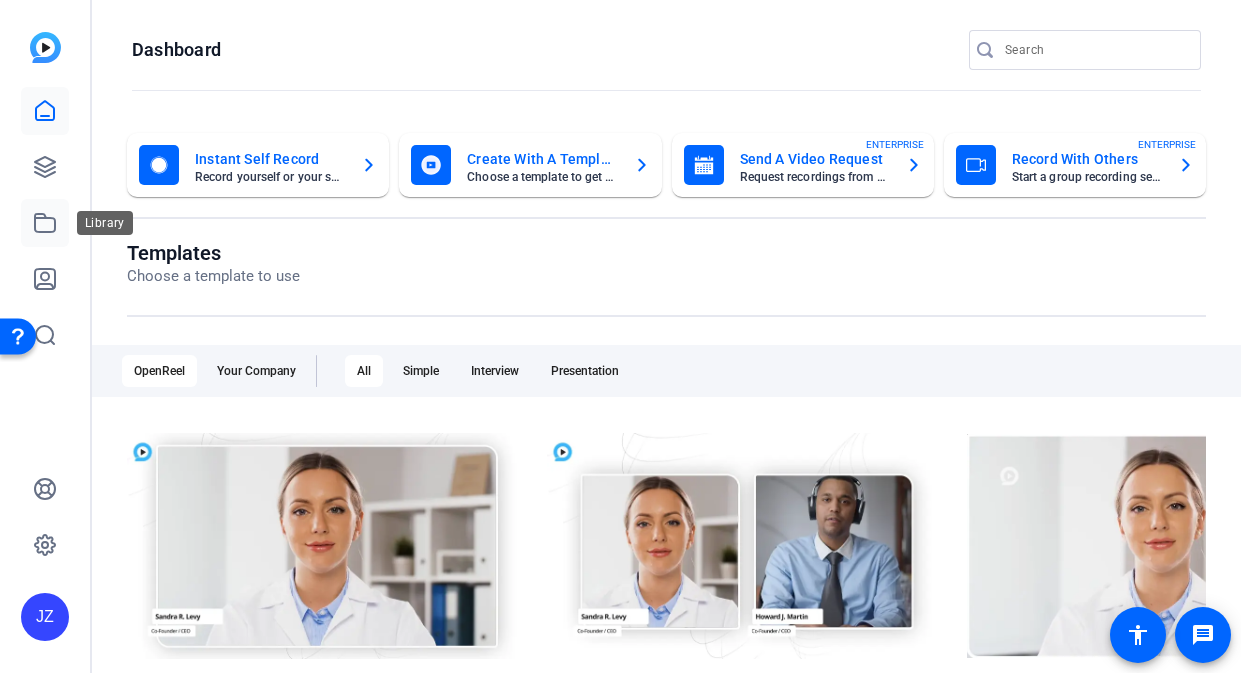 click 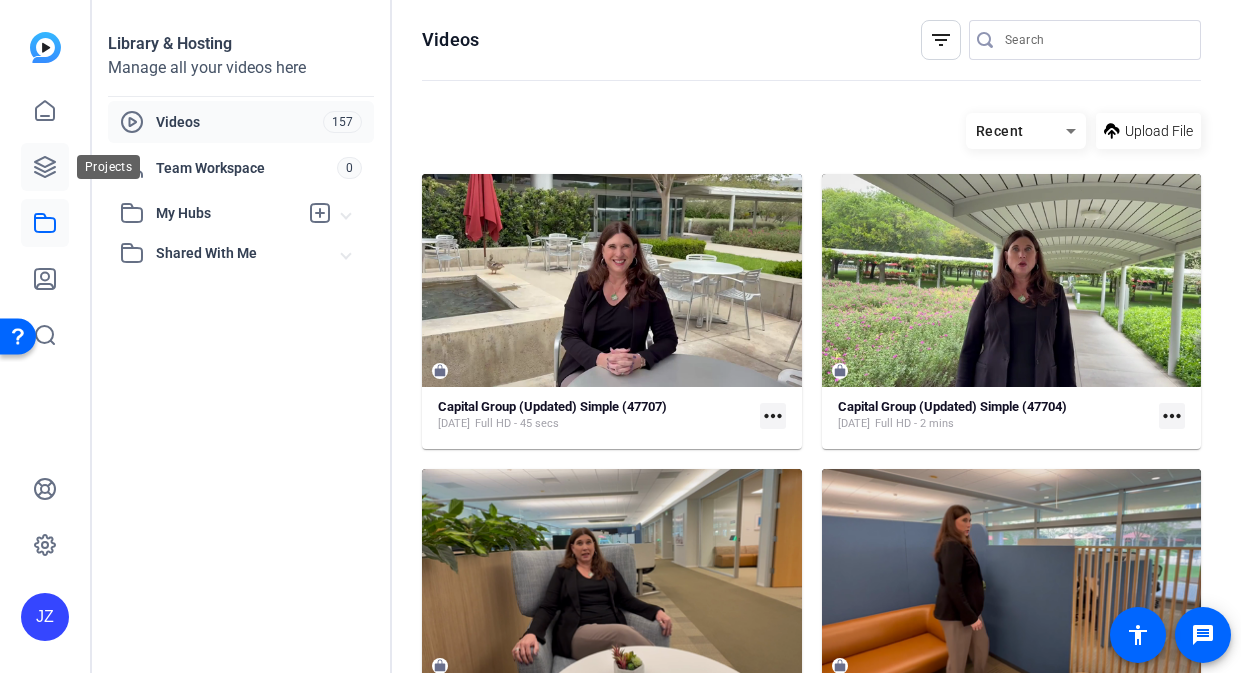 click 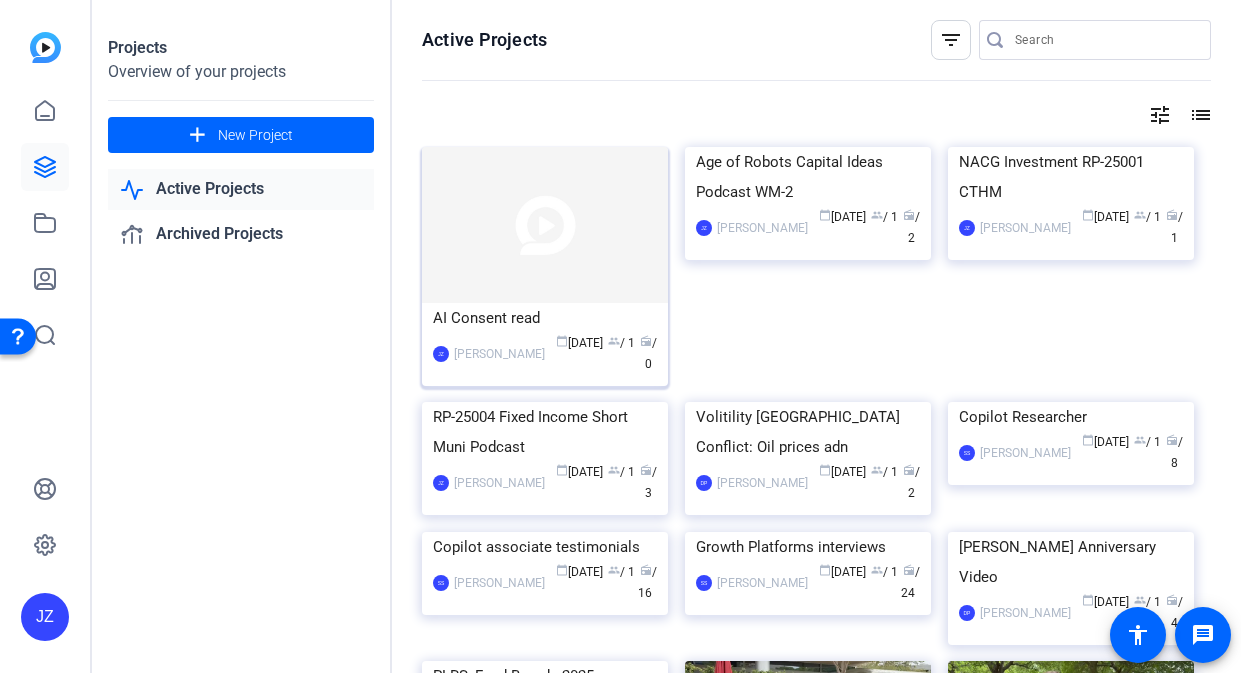 click on "AI Consent read" 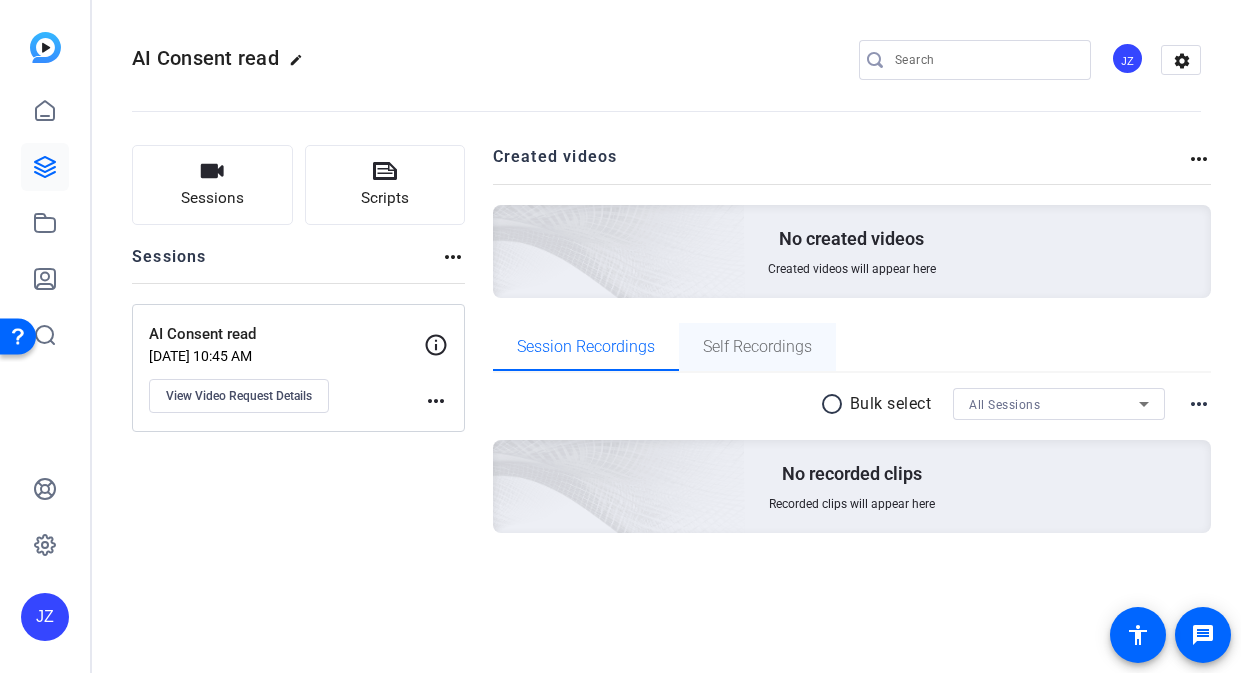 click on "Self Recordings" at bounding box center [757, 347] 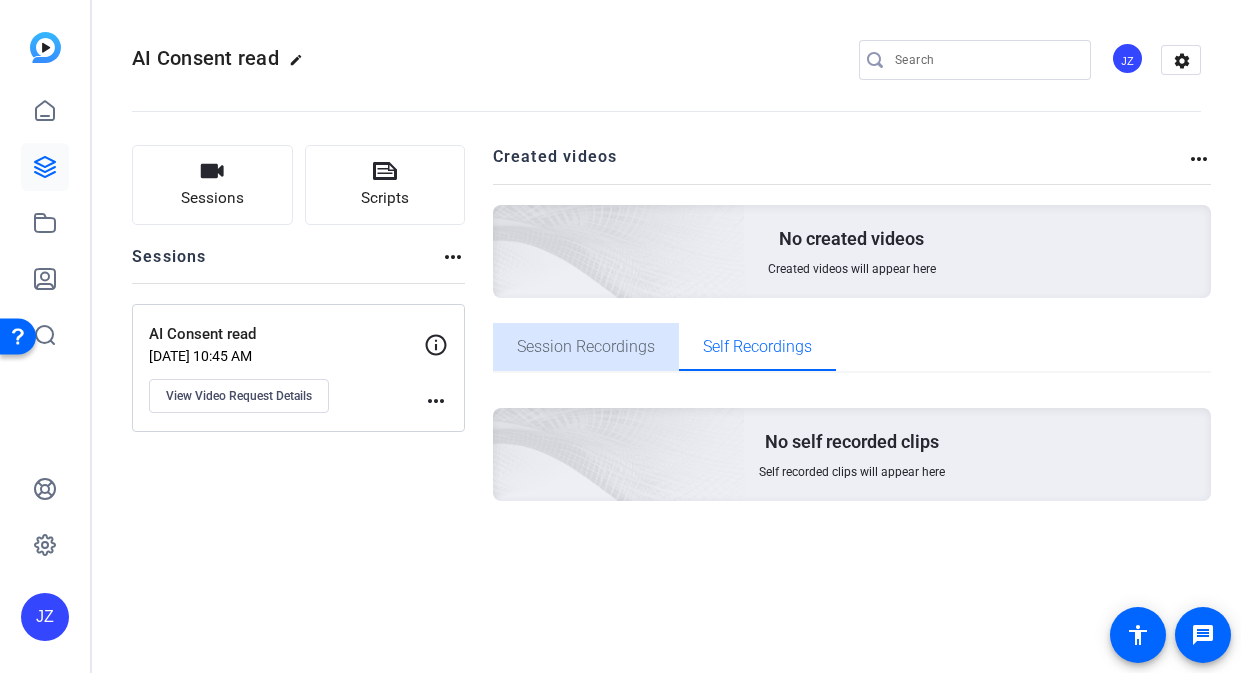 click on "Session Recordings" at bounding box center (586, 347) 